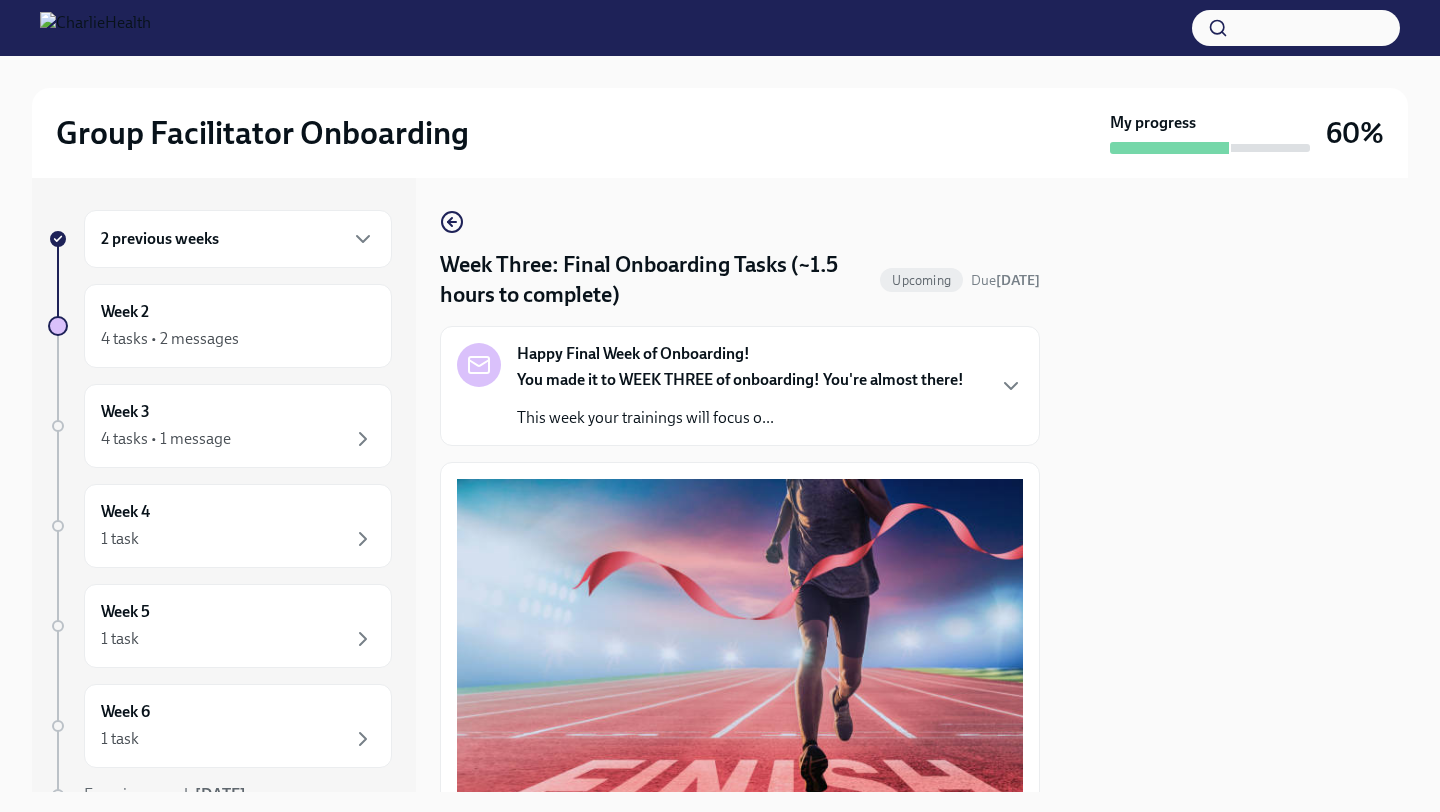 scroll, scrollTop: 0, scrollLeft: 0, axis: both 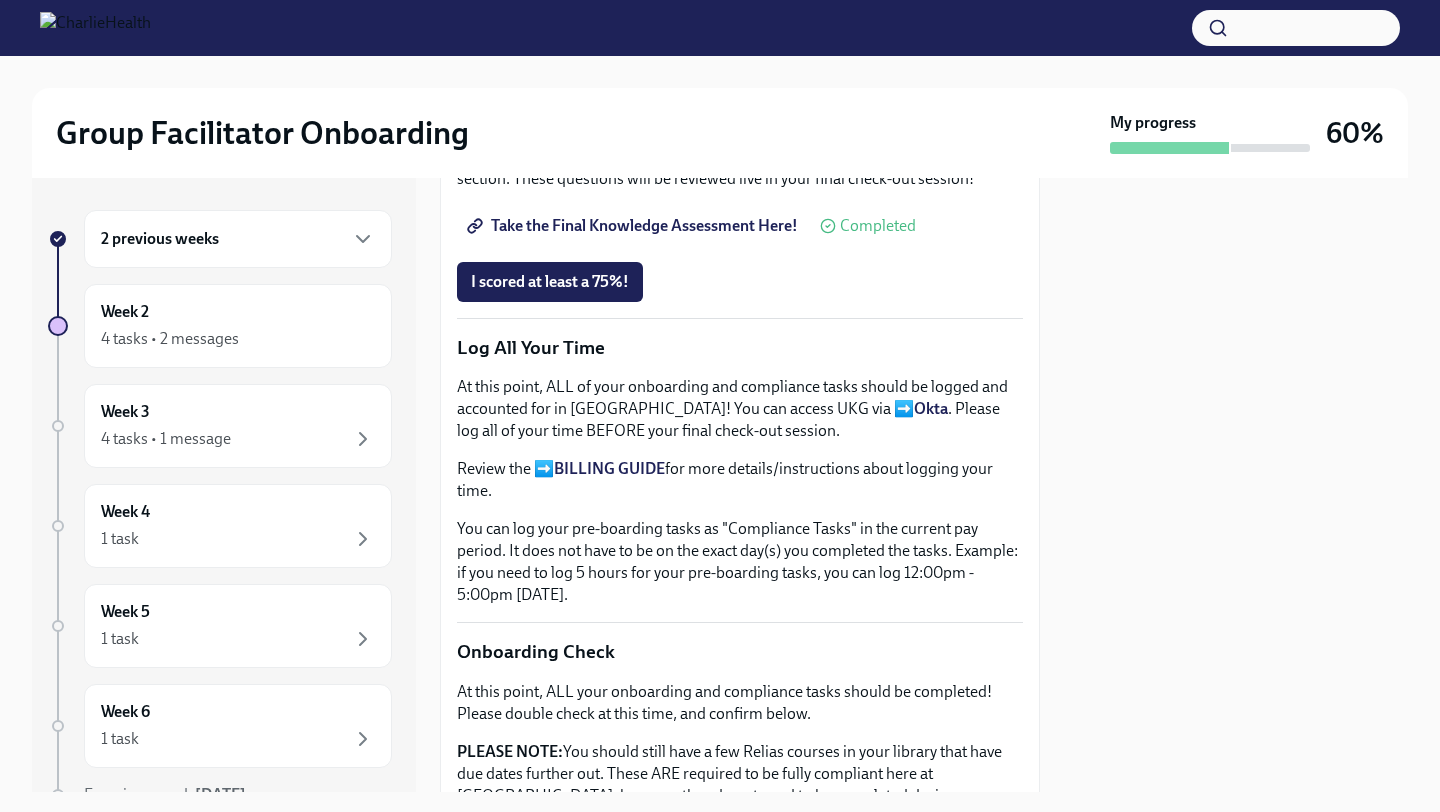 click at bounding box center [1236, 485] 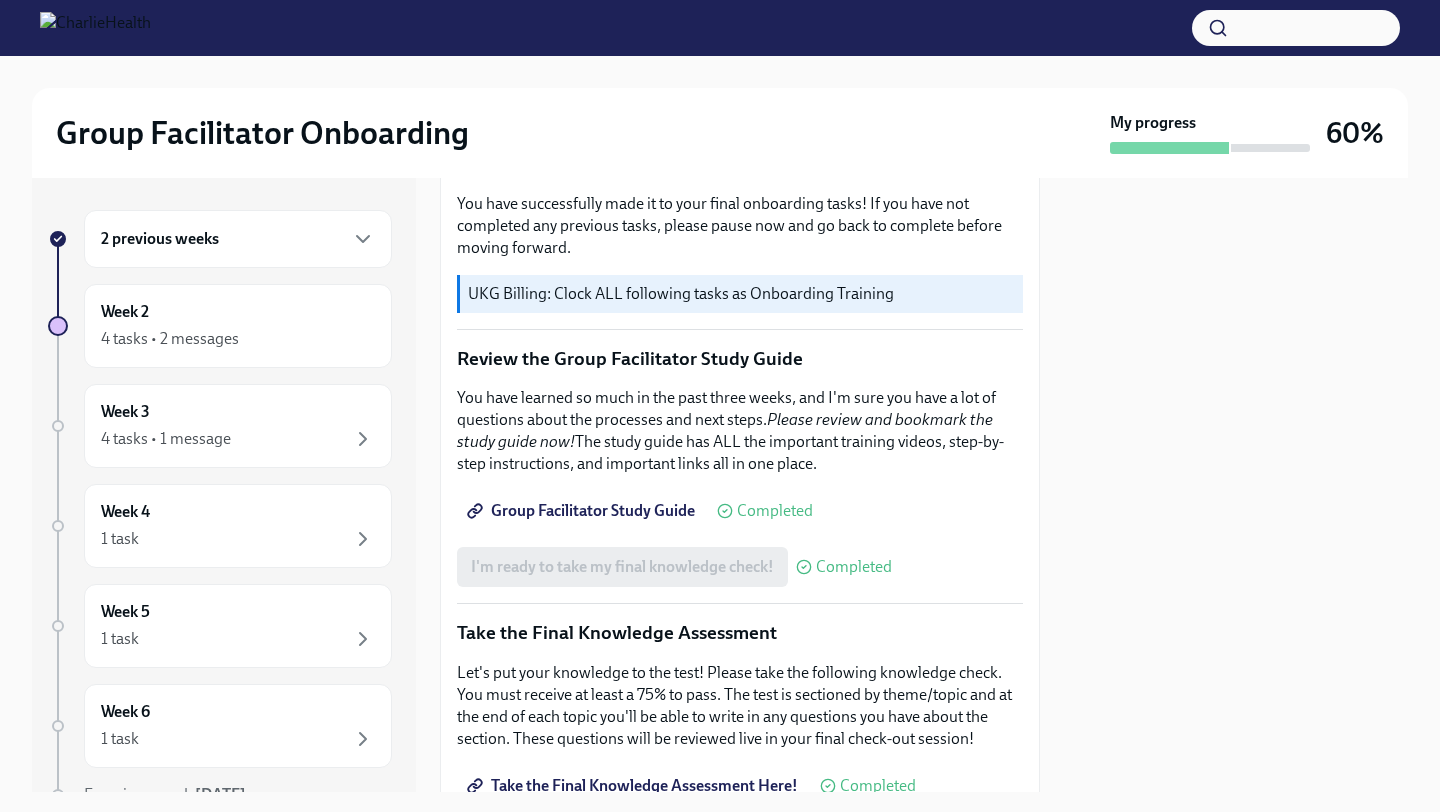 scroll, scrollTop: 680, scrollLeft: 0, axis: vertical 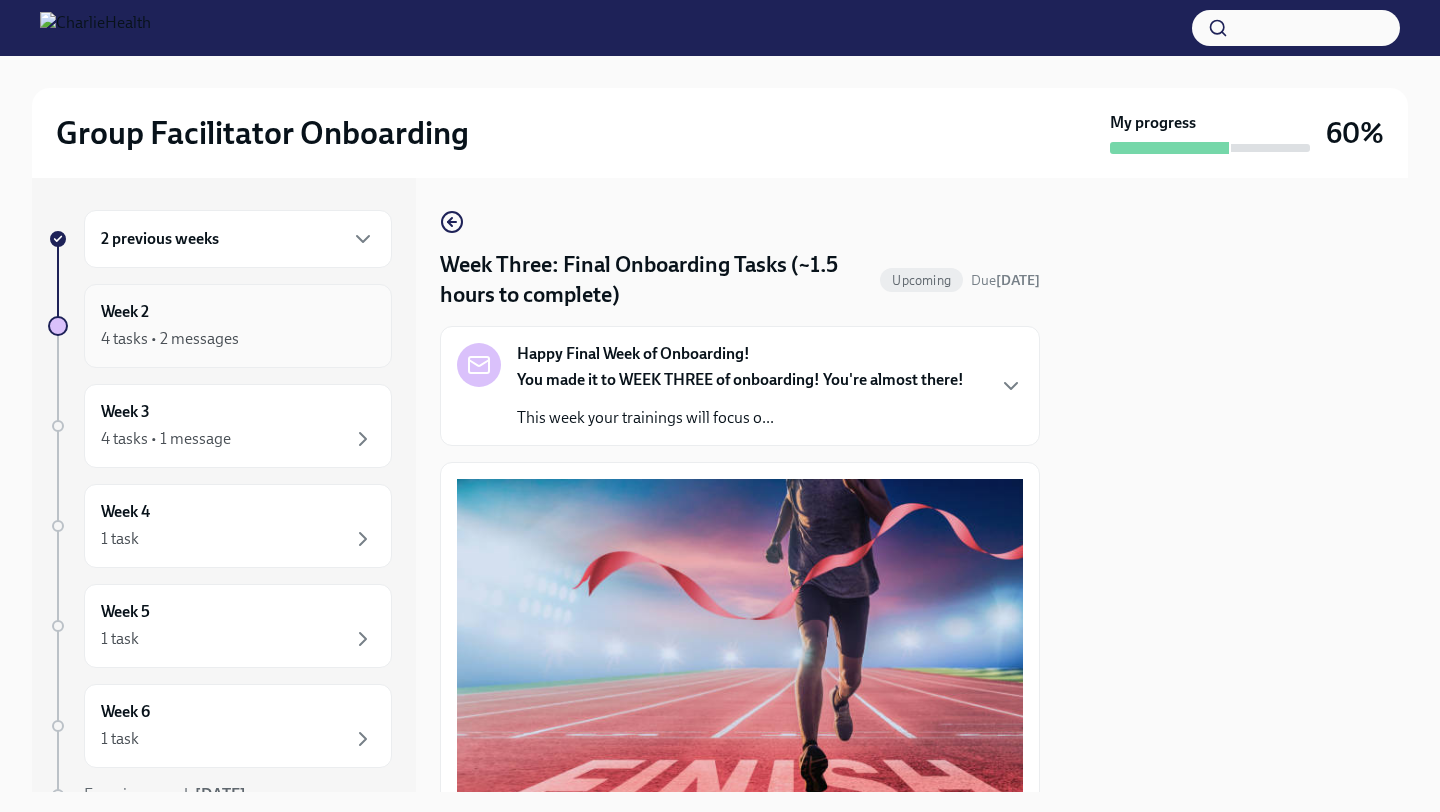 click on "Week 2 4 tasks • 2 messages" at bounding box center [238, 326] 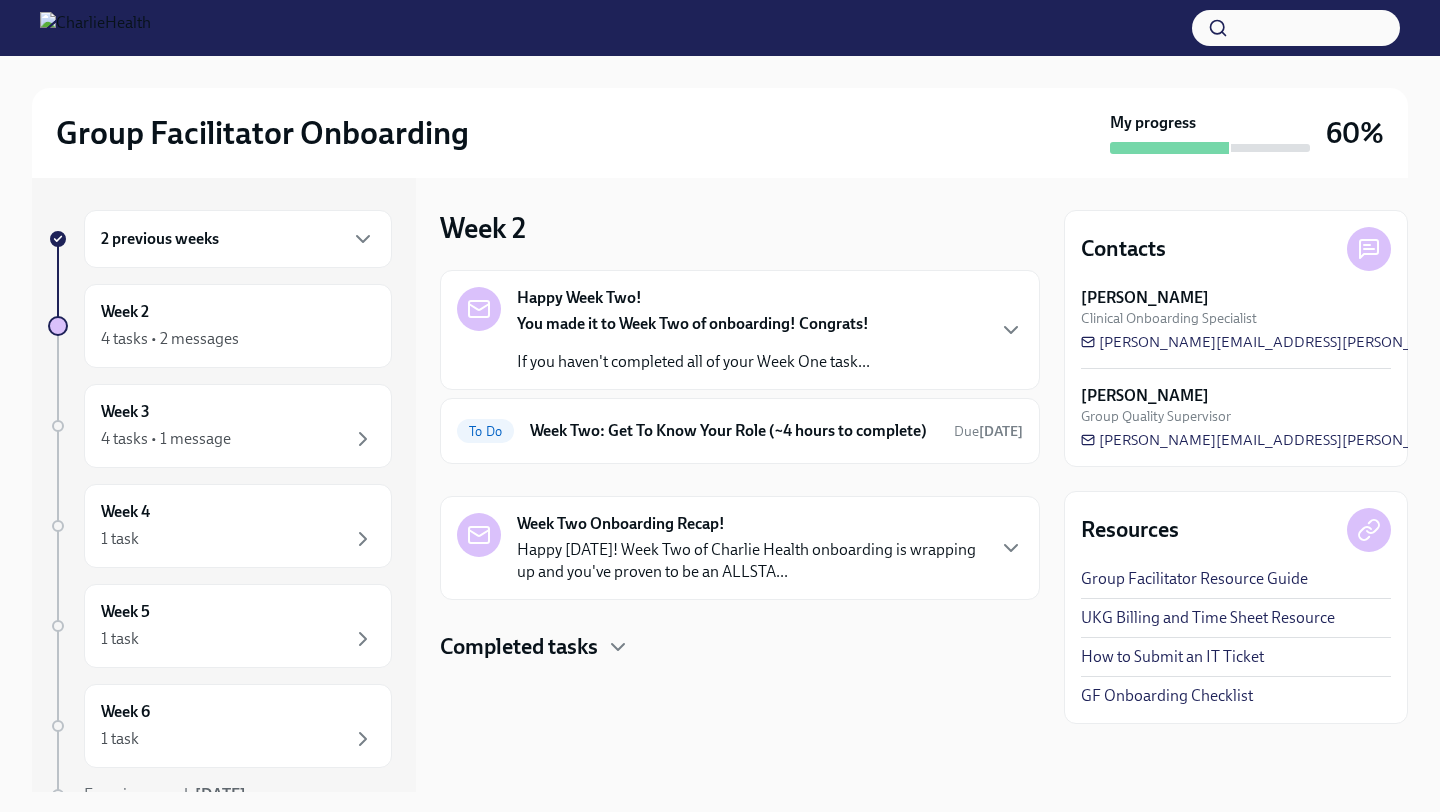 click on "Happy Week Two! You made it to Week Two of onboarding! Congrats!
If you haven't completed all of your Week One task..." at bounding box center (740, 330) 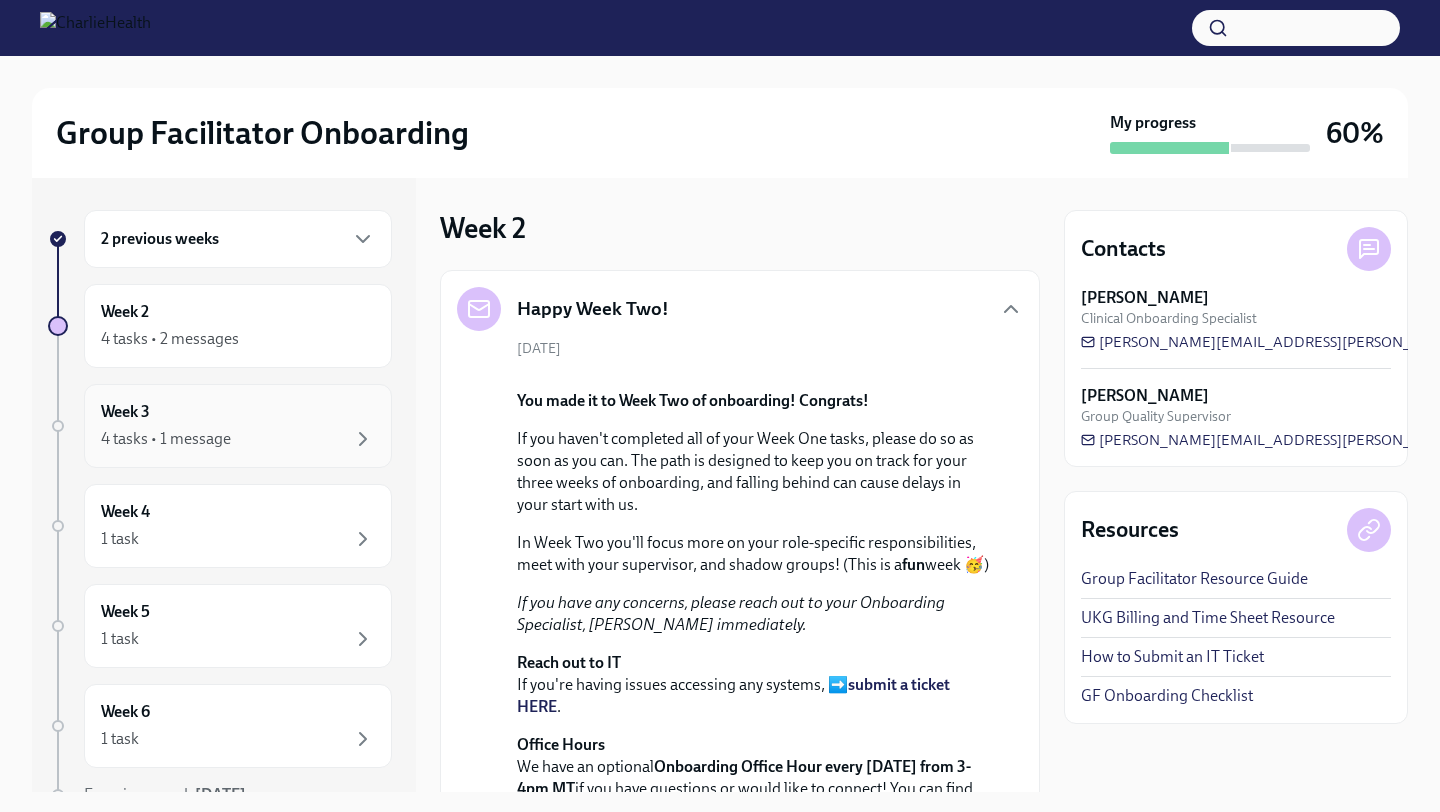 click on "4 tasks • 1 message" at bounding box center (238, 439) 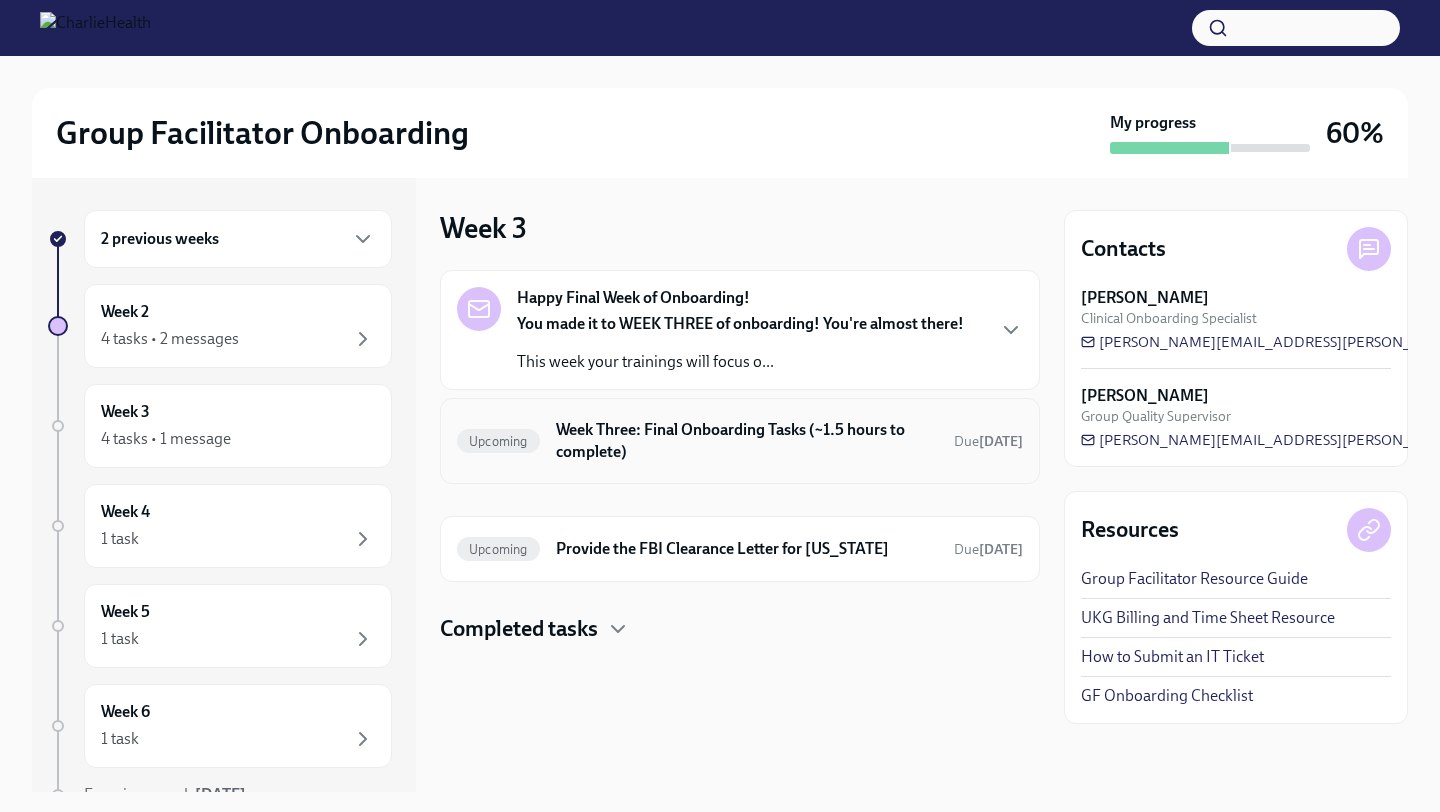 click on "Week Three: Final Onboarding Tasks (~1.5 hours to complete)" at bounding box center [747, 441] 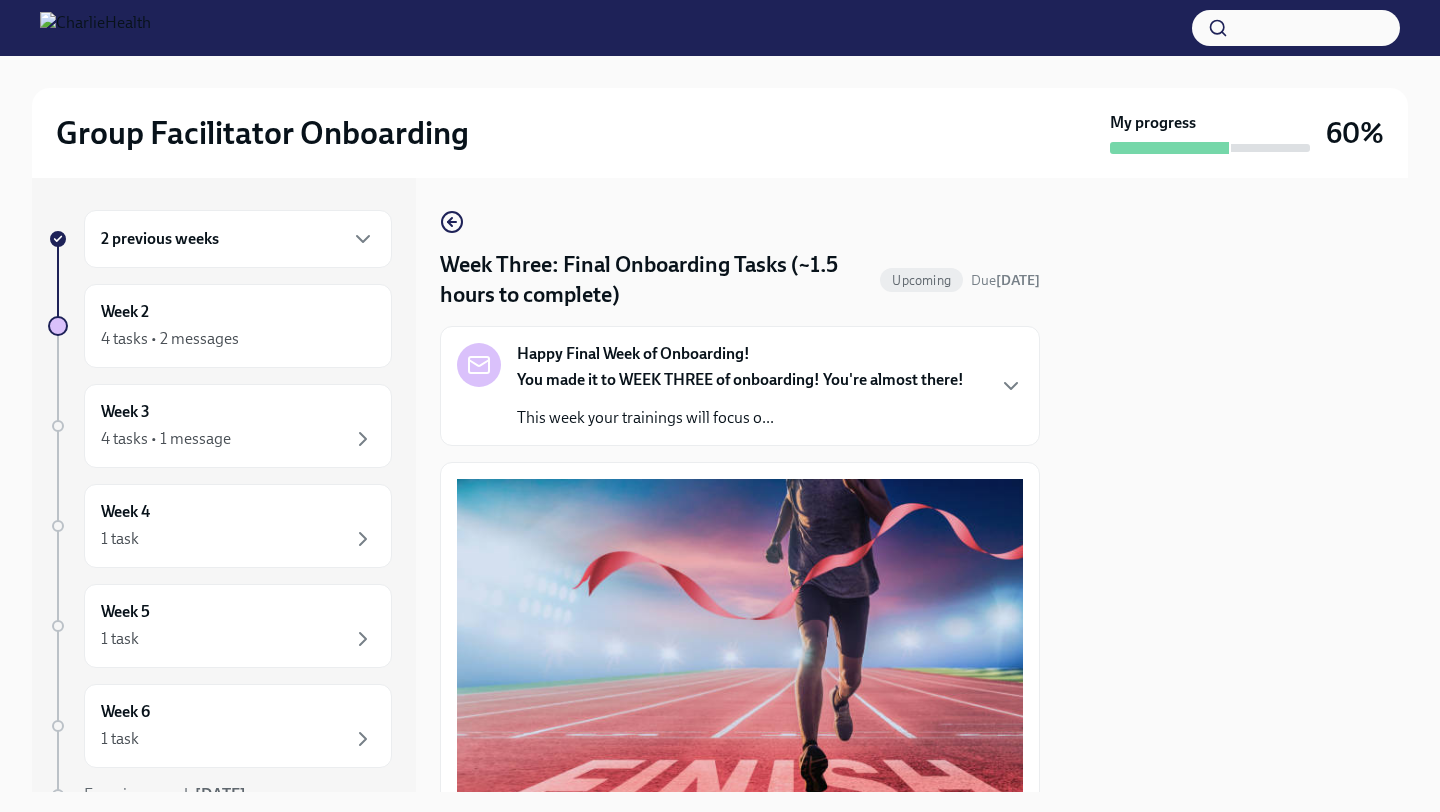 click on "Week Three: Final Onboarding Tasks (~1.5 hours to complete) Upcoming Due  [DATE] Happy Final Week of Onboarding! You made it to WEEK THREE of onboarding! You're almost there!
This week your trainings will focus o... You have successfully made it to your final onboarding tasks! If you have not completed any previous tasks, please pause now and go back to complete before moving forward. UKG Billing: Clock ALL following tasks as Onboarding Training Review the Group Facilitator Study Guide You have learned so much in the past three weeks, and I'm sure you have a lot of questions about the processes and next steps.  Please review and bookmark the study guide now!  The study guide has ALL the important training videos, step-by-step instructions, and important links all in one place. Group Facilitator Study Guide Completed I'm ready to take my final knowledge check! Completed Take the Final Knowledge Assessment Take the Final Knowledge Assessment Here! Completed I scored at least a 75%! Log All Your Time Okta" at bounding box center (740, 1318) 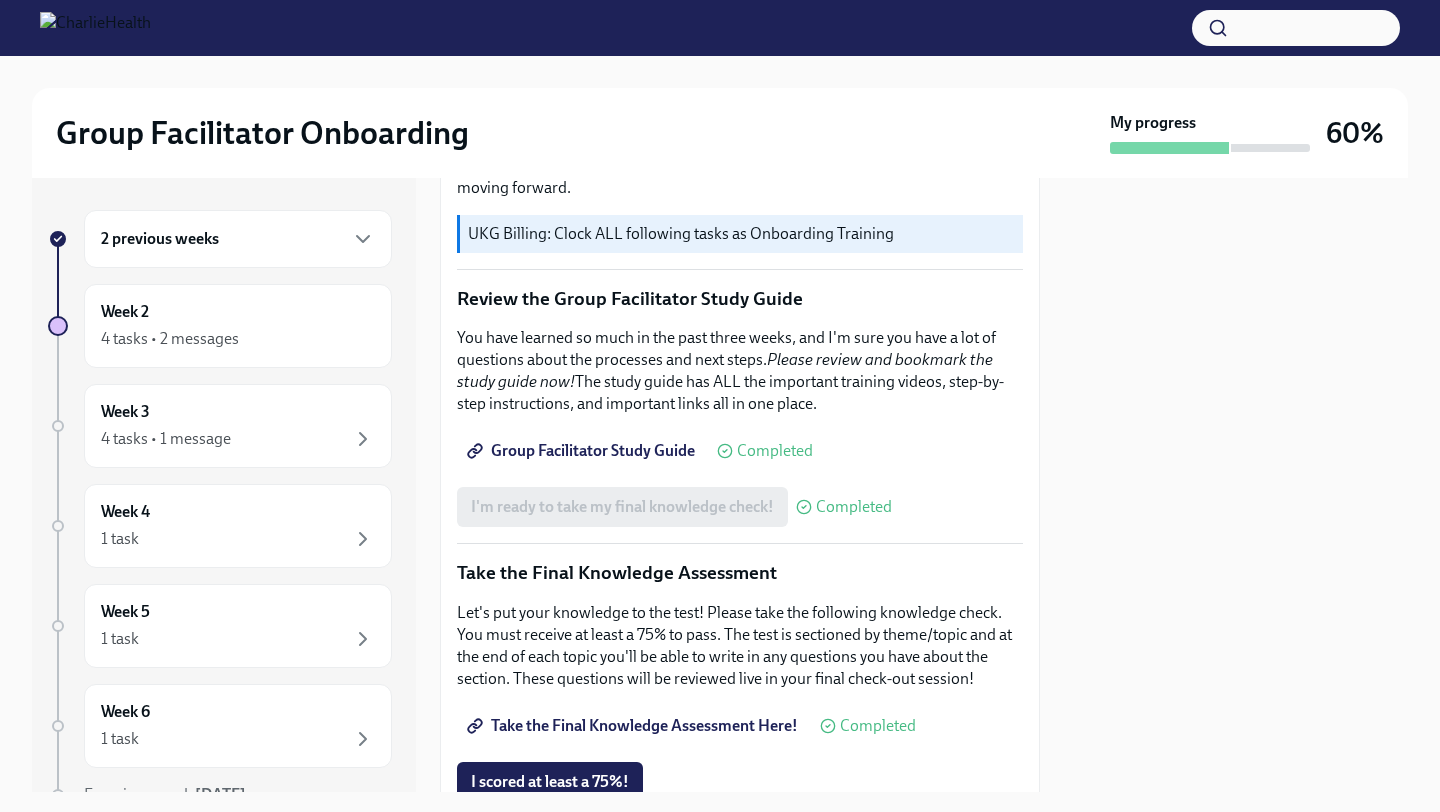 scroll, scrollTop: 760, scrollLeft: 0, axis: vertical 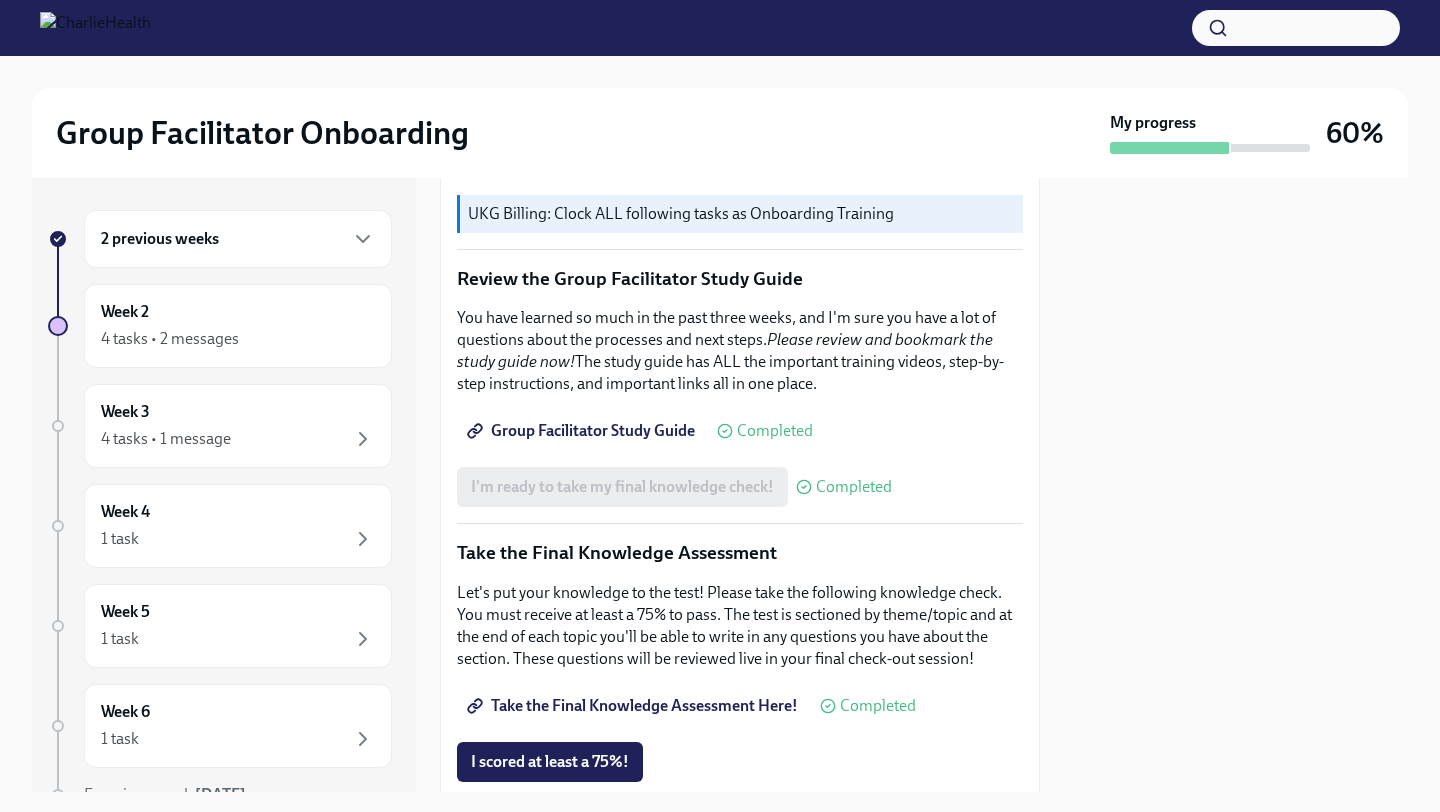 click on "Group Facilitator Study Guide" at bounding box center (583, 431) 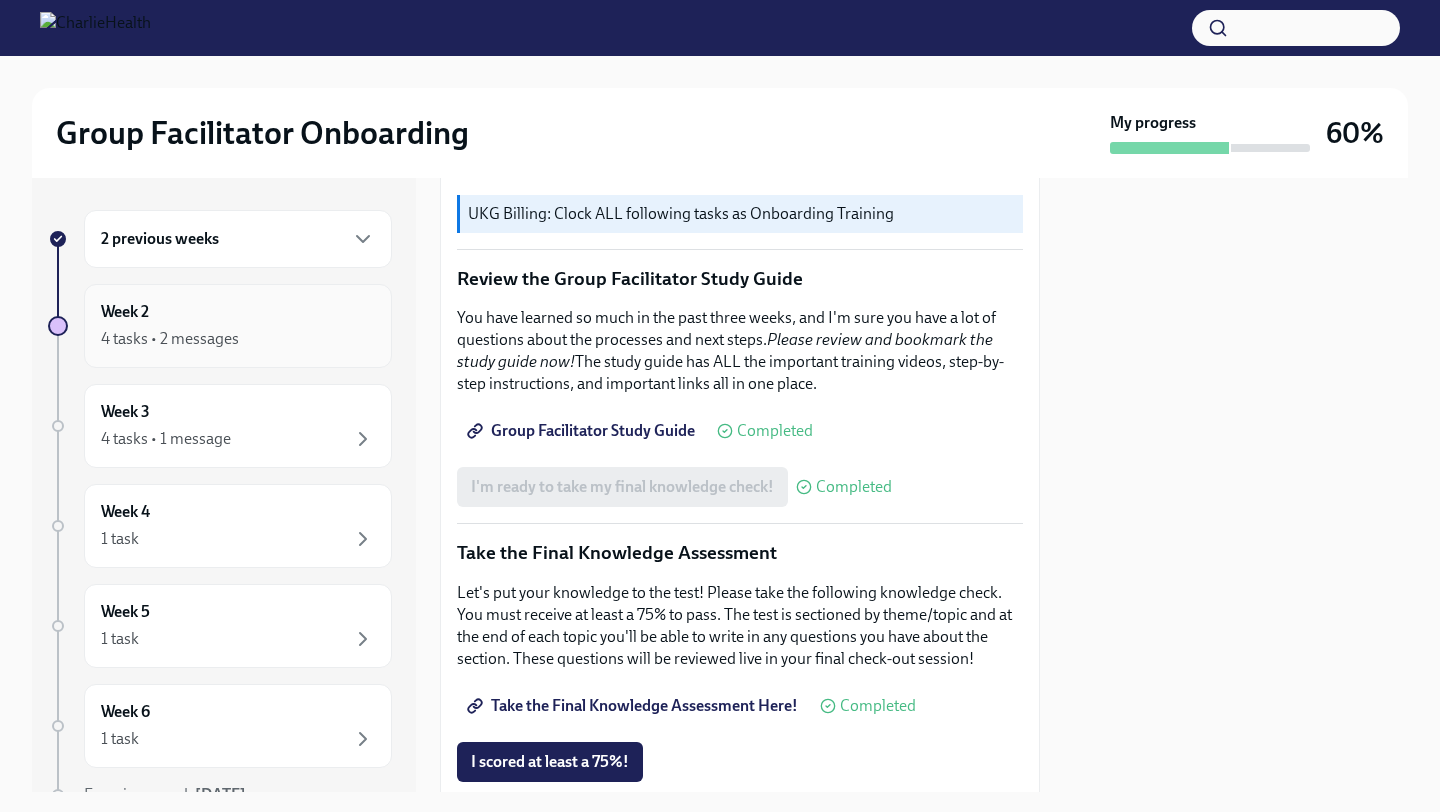 click on "Week 2 4 tasks • 2 messages" at bounding box center [238, 326] 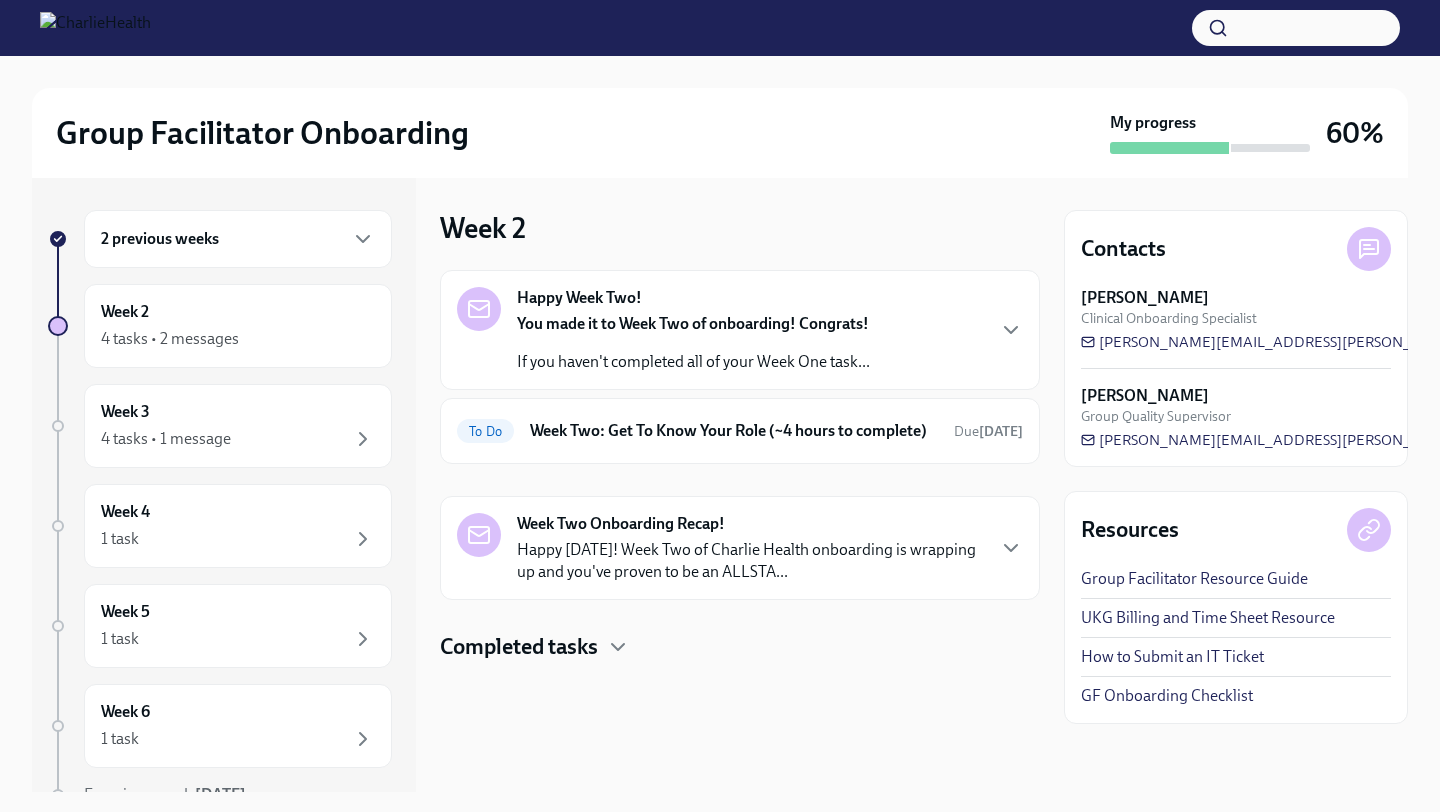 click on "You made it to Week Two of onboarding! Congrats!" at bounding box center (693, 323) 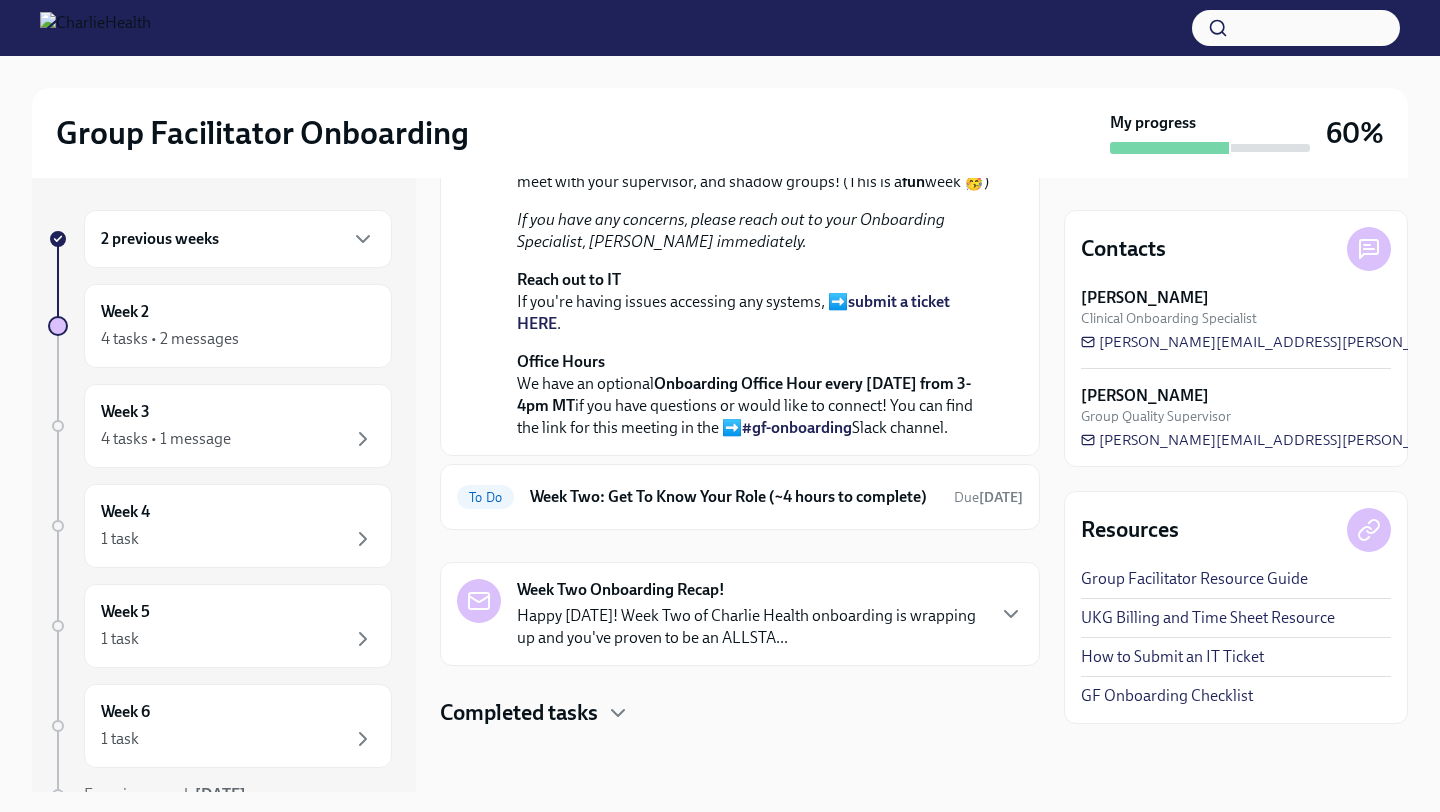 scroll, scrollTop: 403, scrollLeft: 0, axis: vertical 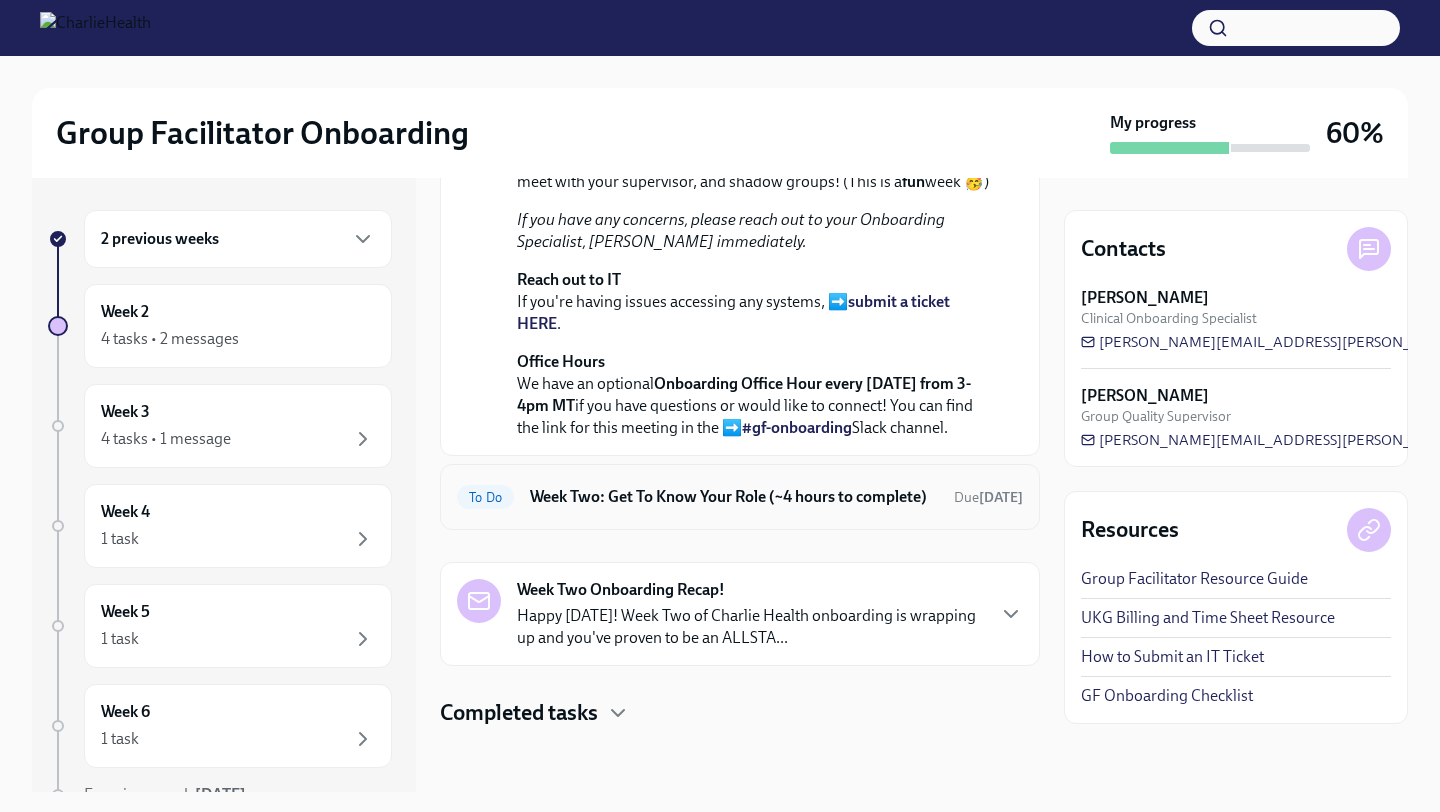 click on "Week Two: Get To Know Your Role (~4 hours to complete)" at bounding box center (734, 497) 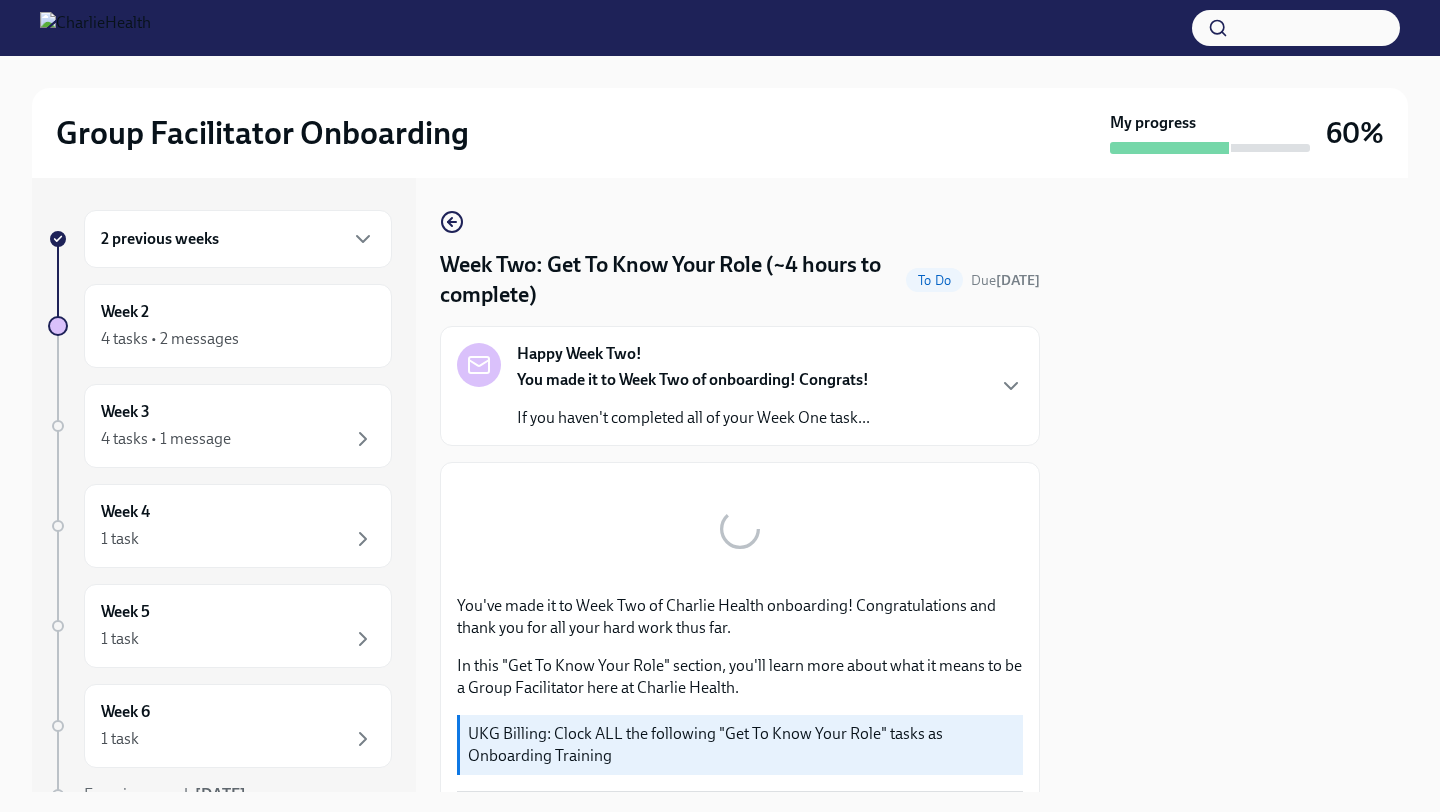 click at bounding box center (740, 529) 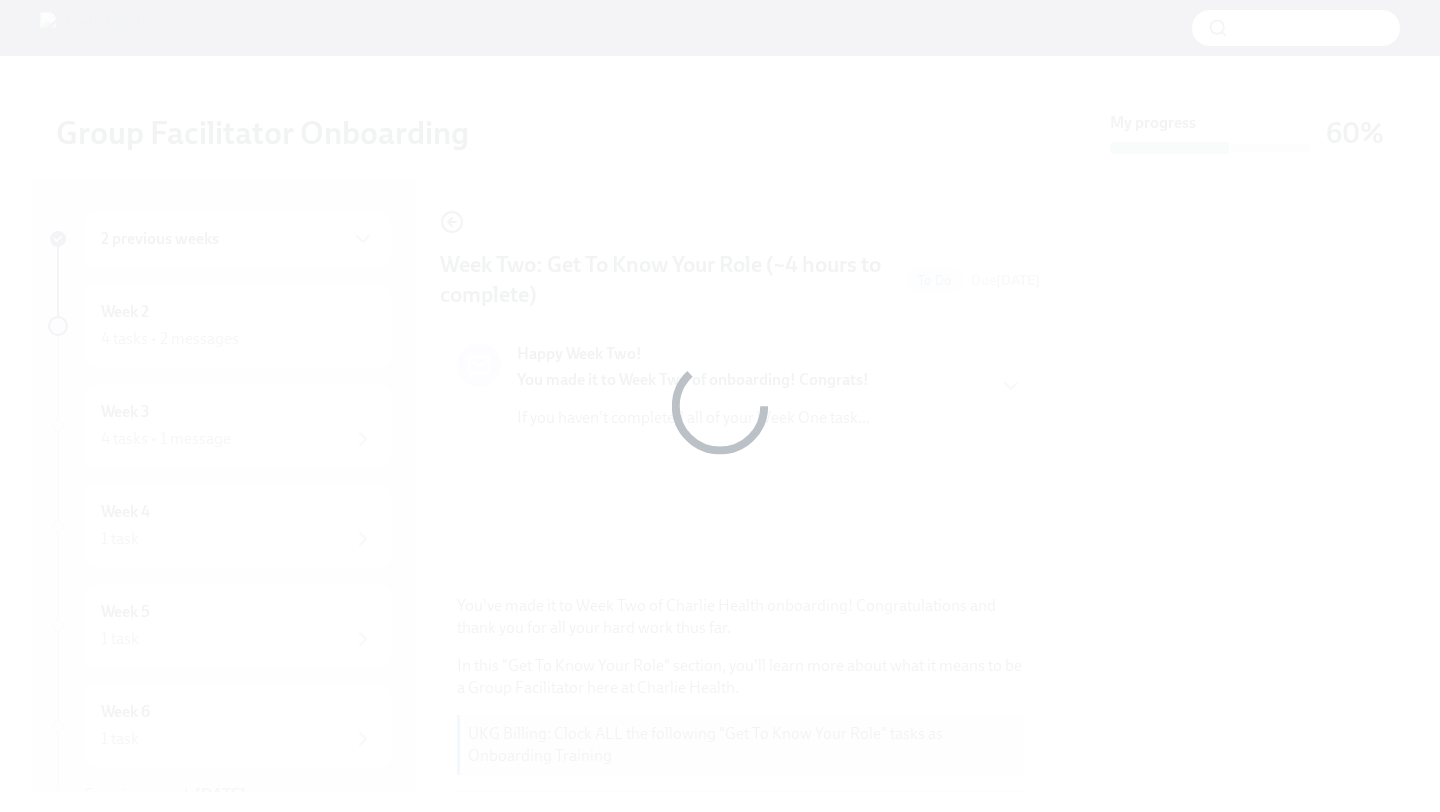 click at bounding box center [720, 406] 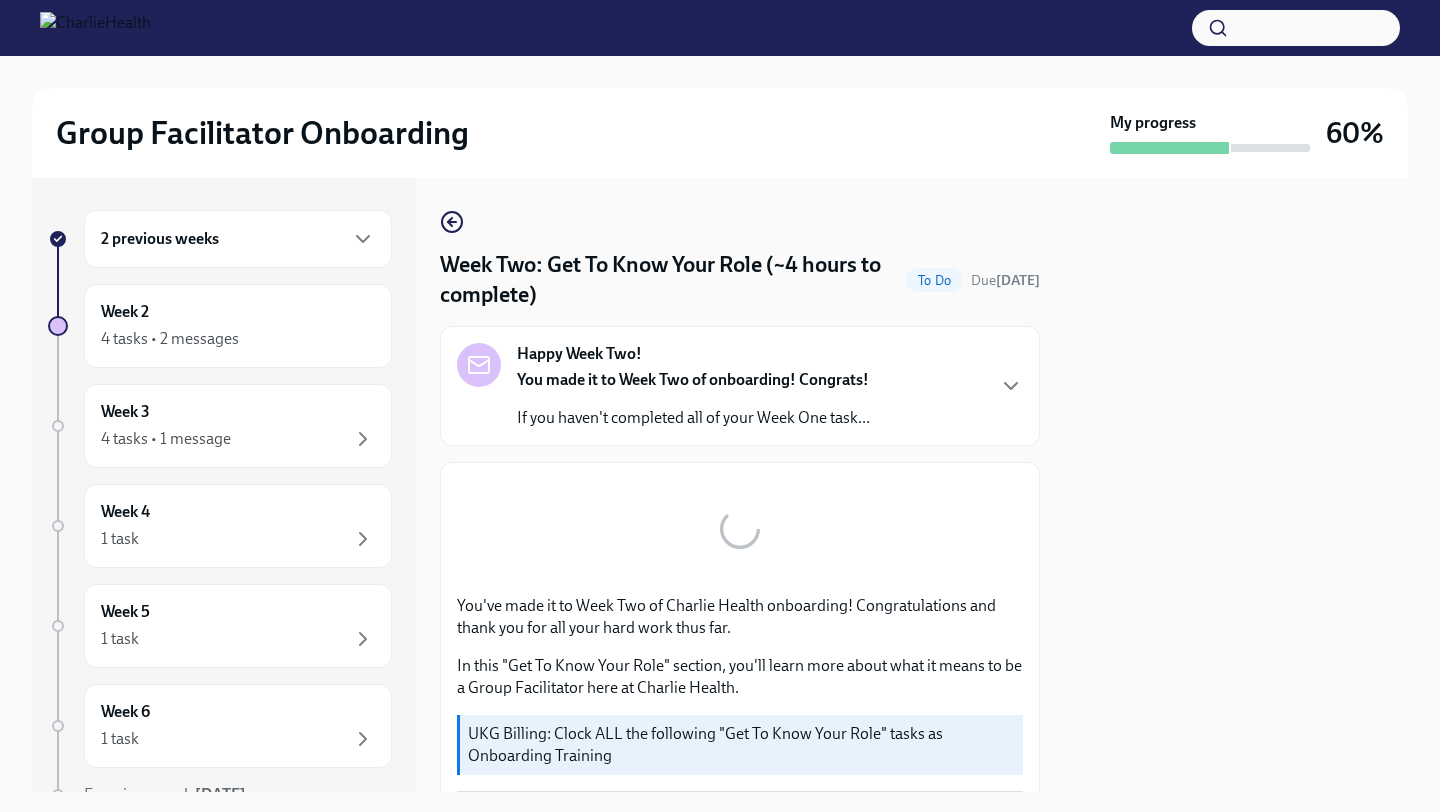 type 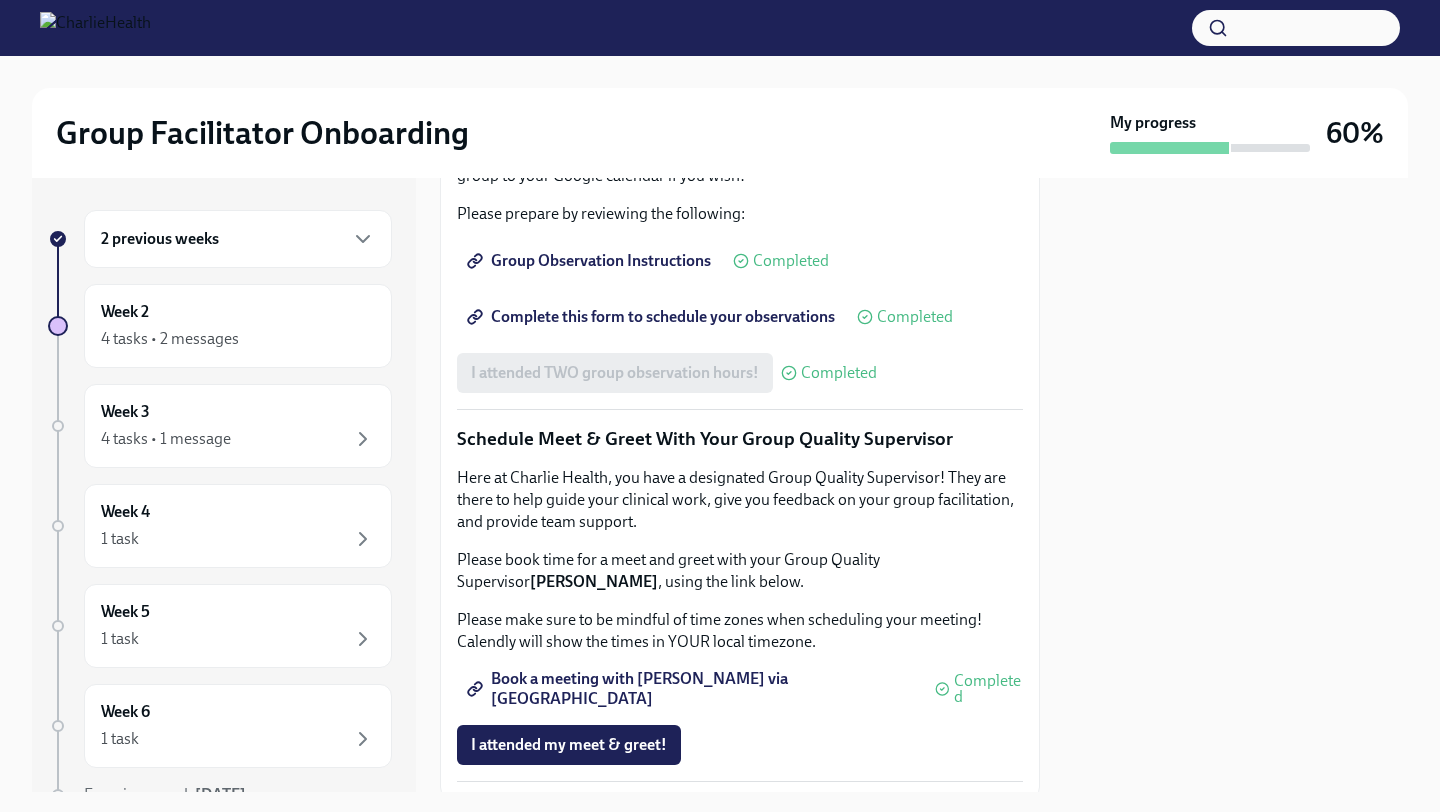 scroll, scrollTop: 1561, scrollLeft: 0, axis: vertical 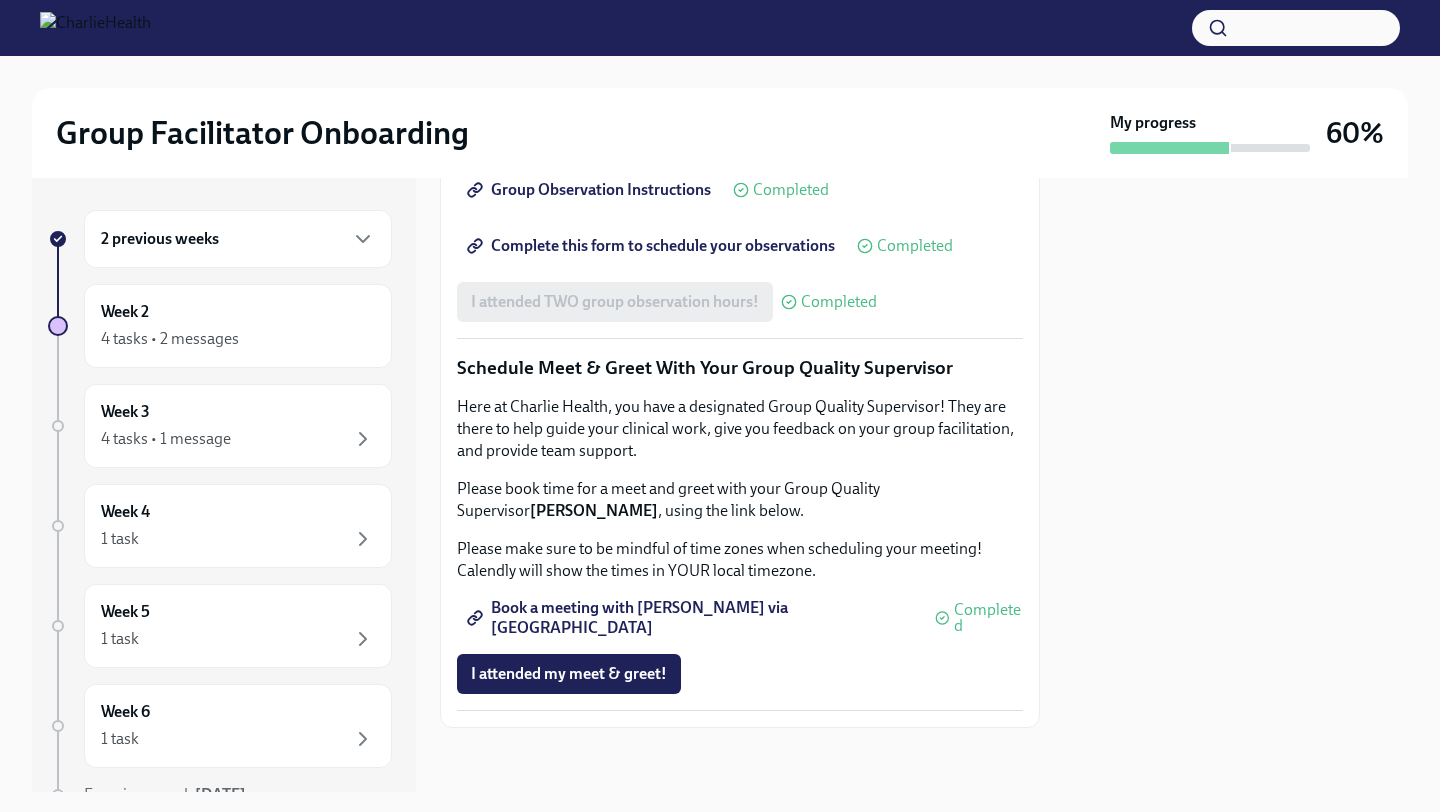 click on "You've made it to Week Two of Charlie Health onboarding! Congratulations and thank you for all your hard work thus far.
In this "Get To Know Your Role" section, you'll learn more about what it means to be a Group Facilitator here at Charlie Health. UKG Billing: Clock ALL the following "Get To Know Your Role" tasks as Onboarding Training [Optional] Schedule a Meet & Greet with your Clinical Onboarding Specialist At this point, you might have some questions about your role, the onboarding process, or are just feeling the need to connect with someone in-person!
Feel free to schedule an optional Meet & Greet with your Clinical Onboarding Specialist, [PERSON_NAME], via their Calendly: [URL][DOMAIN_NAME] Complete Docebo Courses To learn more about your role here, please complete these three courses in Docebo:
How To Be A Successful Group Facilitator
IOP Overview, Curriculum & Roles
Skills For Facilitators
🎓  Click here to access your Docebo!
Note: You must be logged into" at bounding box center [740, -186] 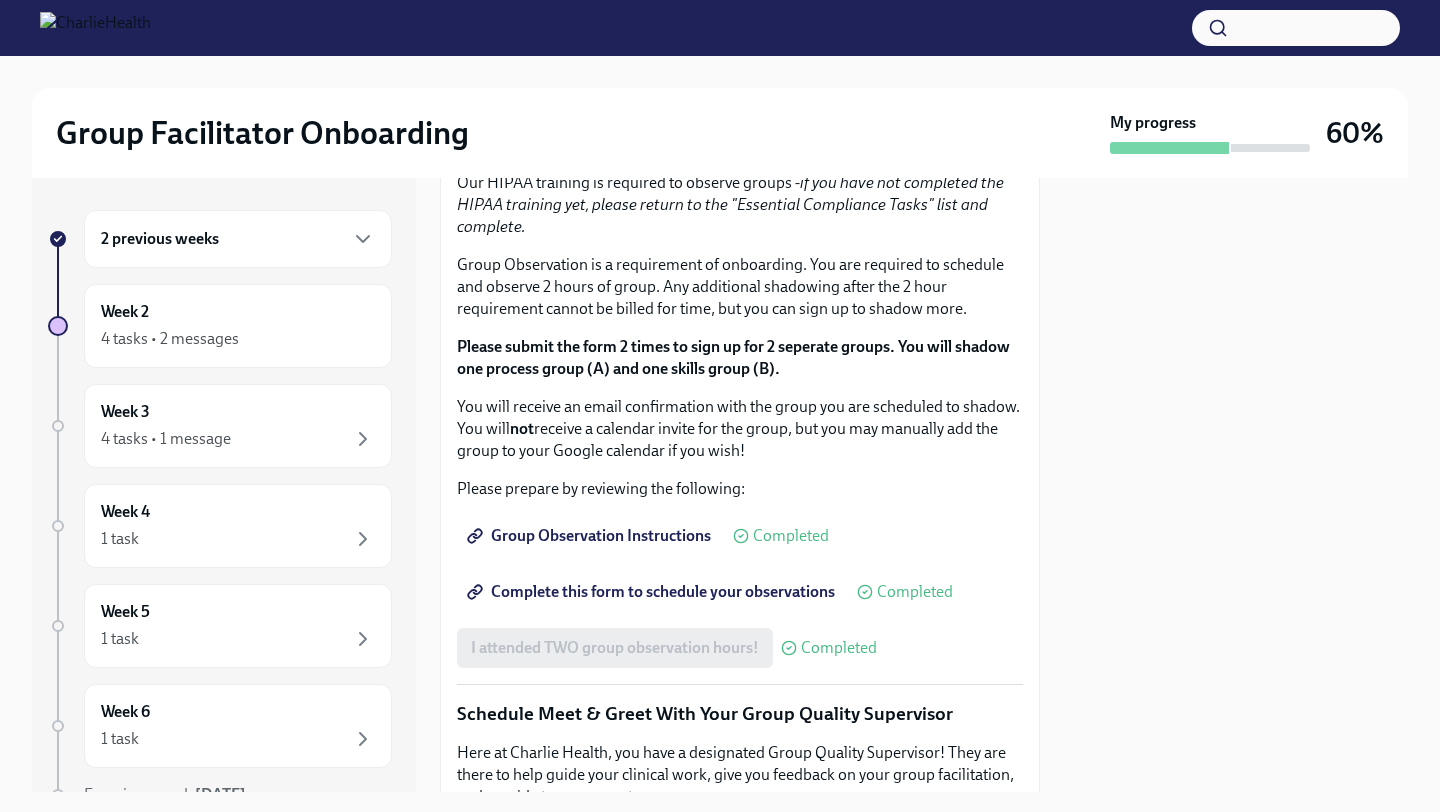 scroll, scrollTop: 1161, scrollLeft: 0, axis: vertical 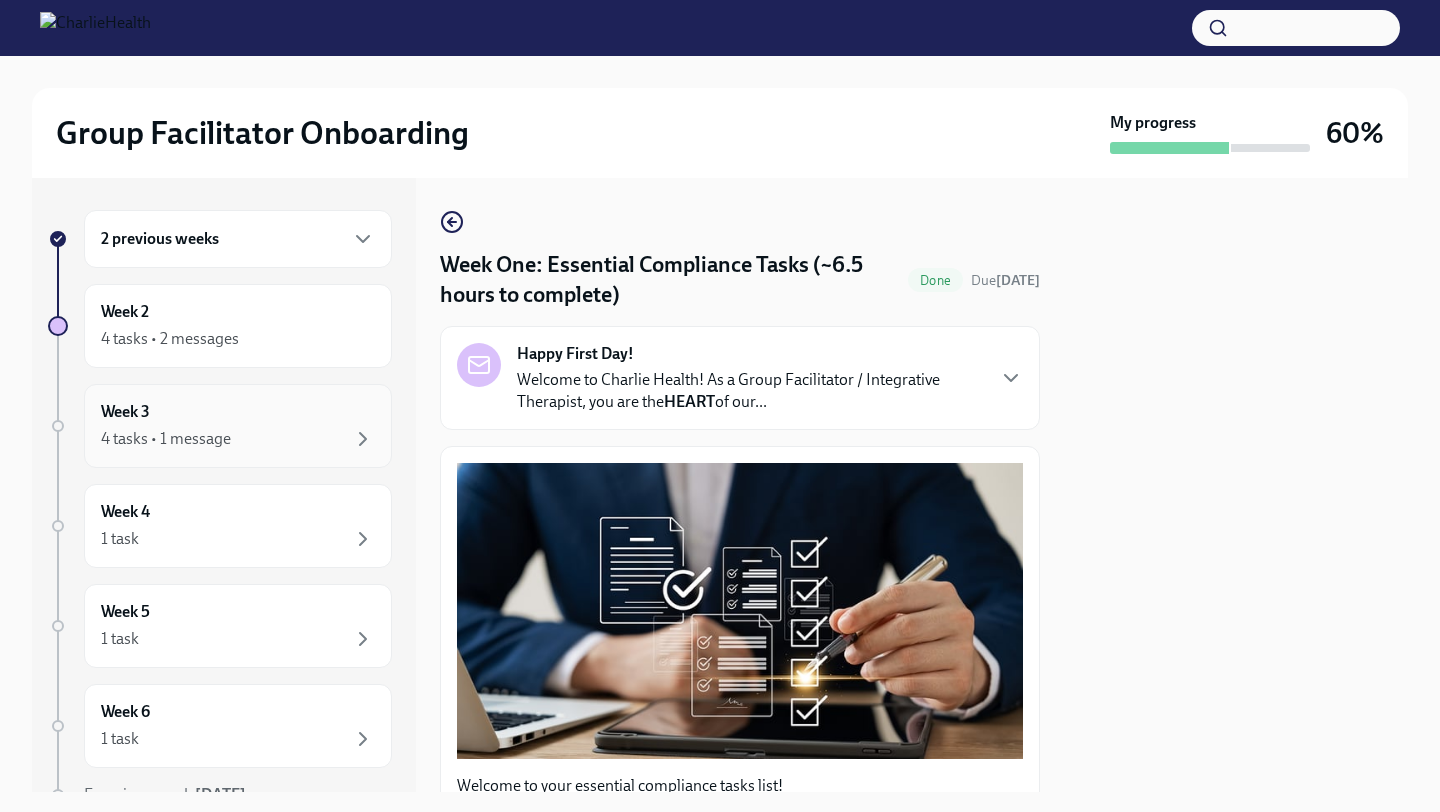 click on "Week 3 4 tasks • 1 message" at bounding box center [238, 426] 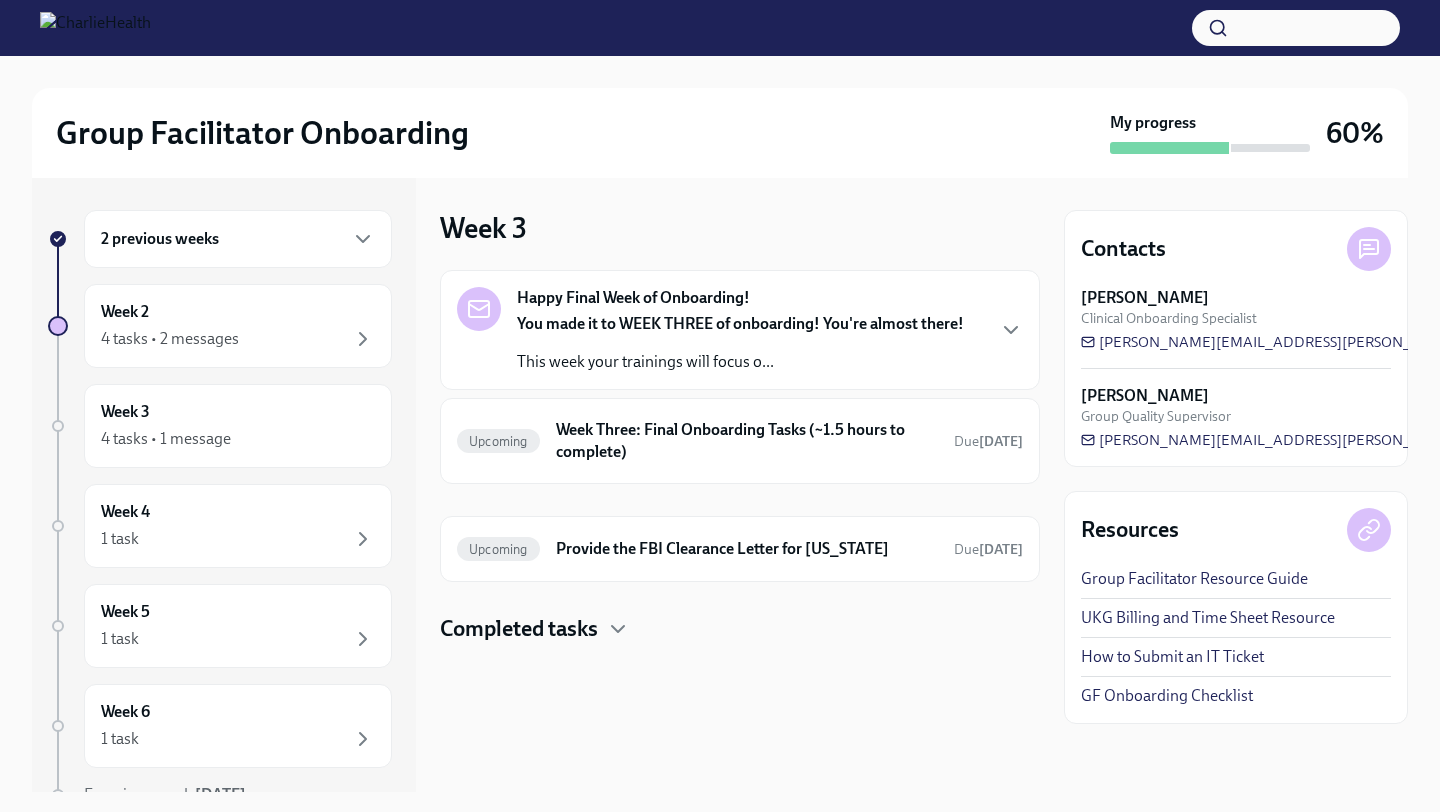 click on "This week your trainings will focus o..." at bounding box center [740, 362] 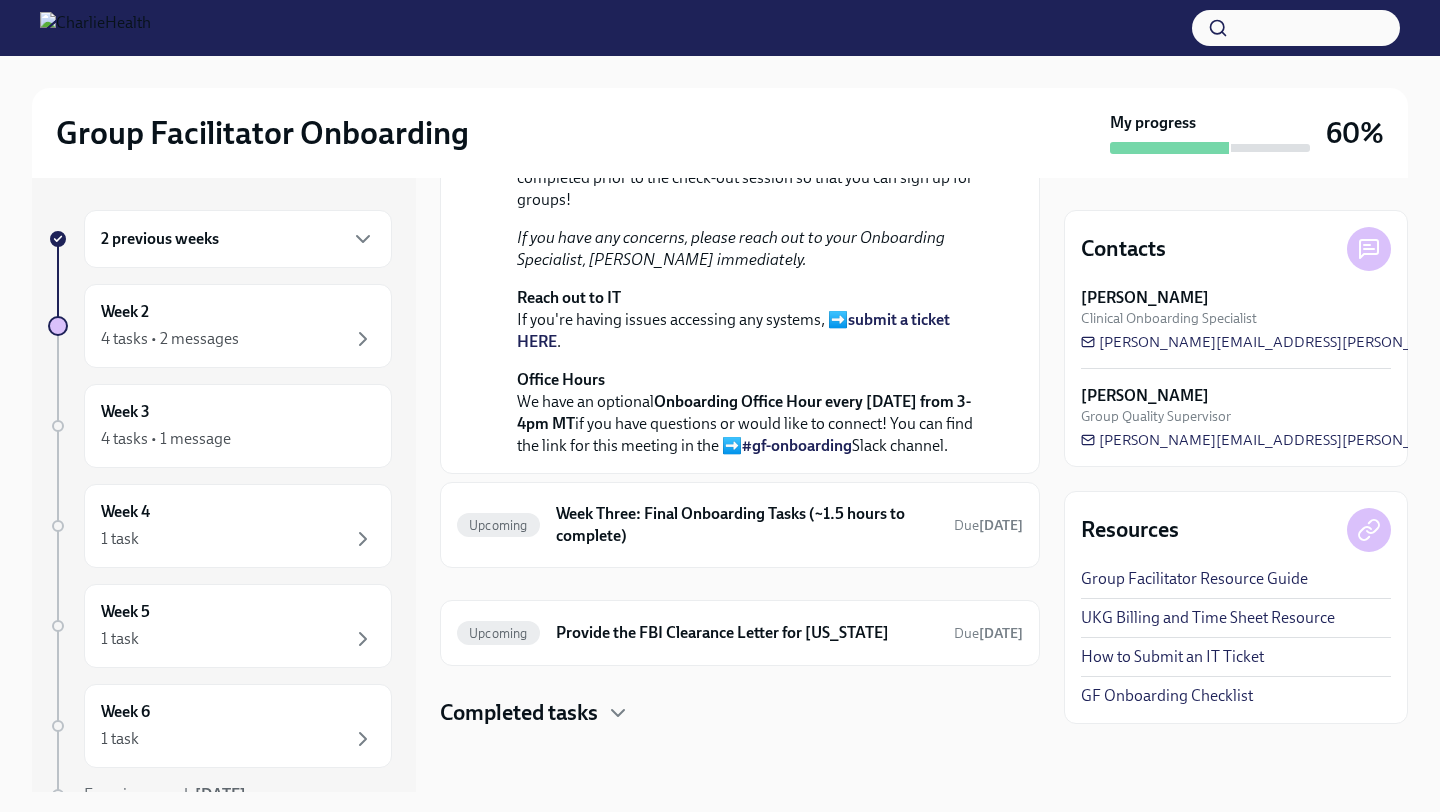 scroll, scrollTop: 431, scrollLeft: 0, axis: vertical 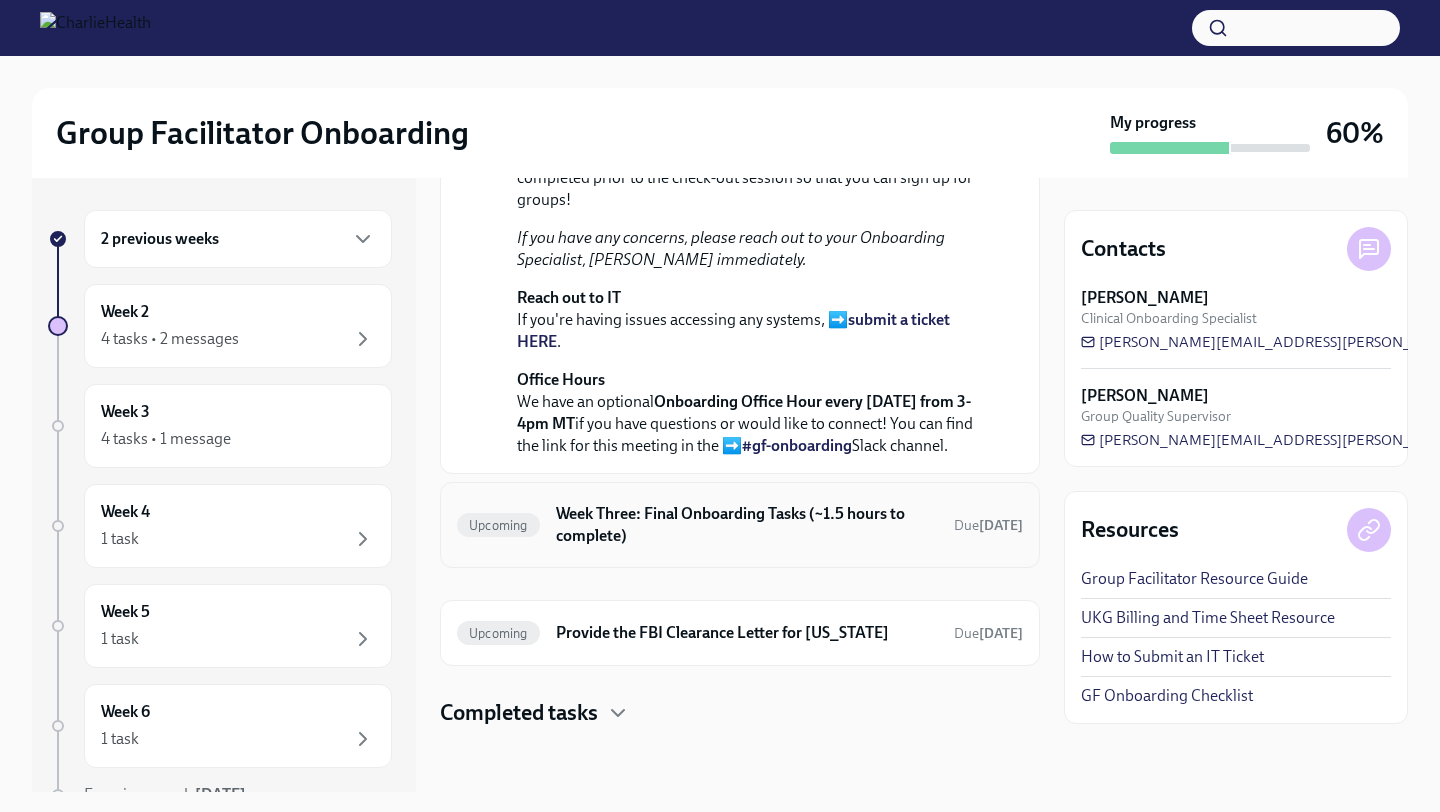 click on "Week Three: Final Onboarding Tasks (~1.5 hours to complete)" at bounding box center [747, 525] 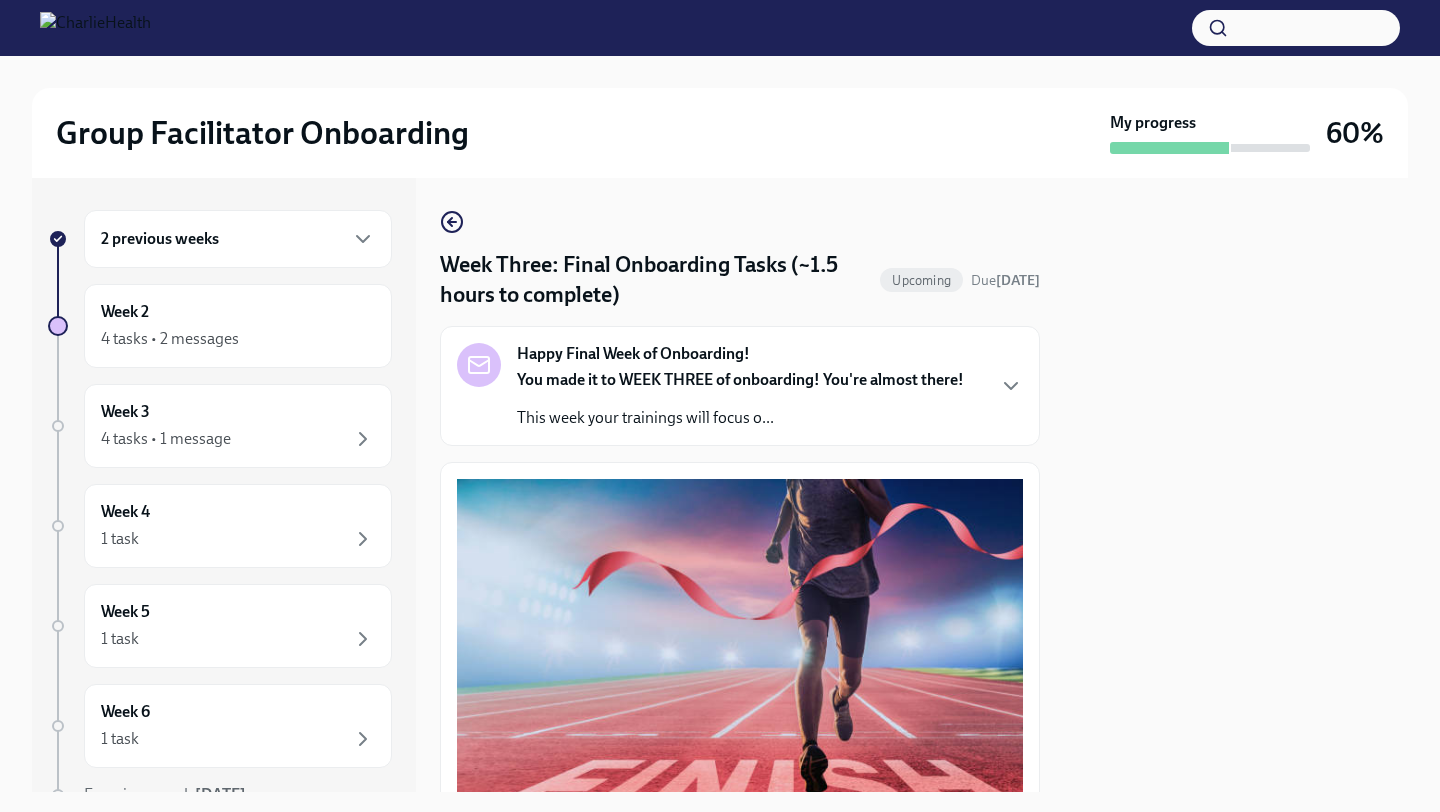 click on "Week Three: Final Onboarding Tasks (~1.5 hours to complete) Upcoming Due  [DATE] Happy Final Week of Onboarding! You made it to WEEK THREE of onboarding! You're almost there!
This week your trainings will focus o... You have successfully made it to your final onboarding tasks! If you have not completed any previous tasks, please pause now and go back to complete before moving forward. UKG Billing: Clock ALL following tasks as Onboarding Training Review the Group Facilitator Study Guide You have learned so much in the past three weeks, and I'm sure you have a lot of questions about the processes and next steps.  Please review and bookmark the study guide now!  The study guide has ALL the important training videos, step-by-step instructions, and important links all in one place. Group Facilitator Study Guide Completed I'm ready to take my final knowledge check! Completed Take the Final Knowledge Assessment Take the Final Knowledge Assessment Here! Completed I scored at least a 75%! Log All Your Time Okta" at bounding box center [740, 1318] 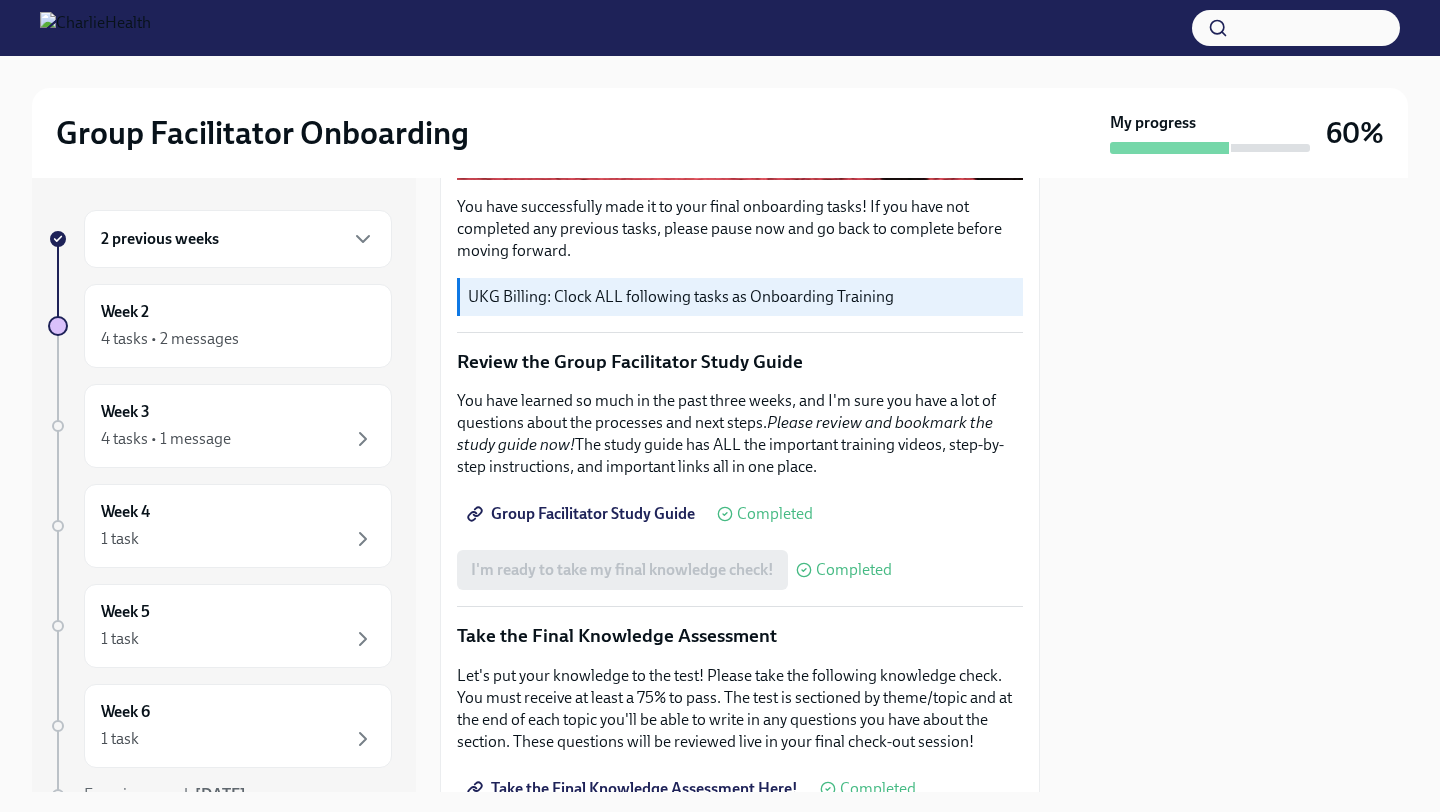 scroll, scrollTop: 680, scrollLeft: 0, axis: vertical 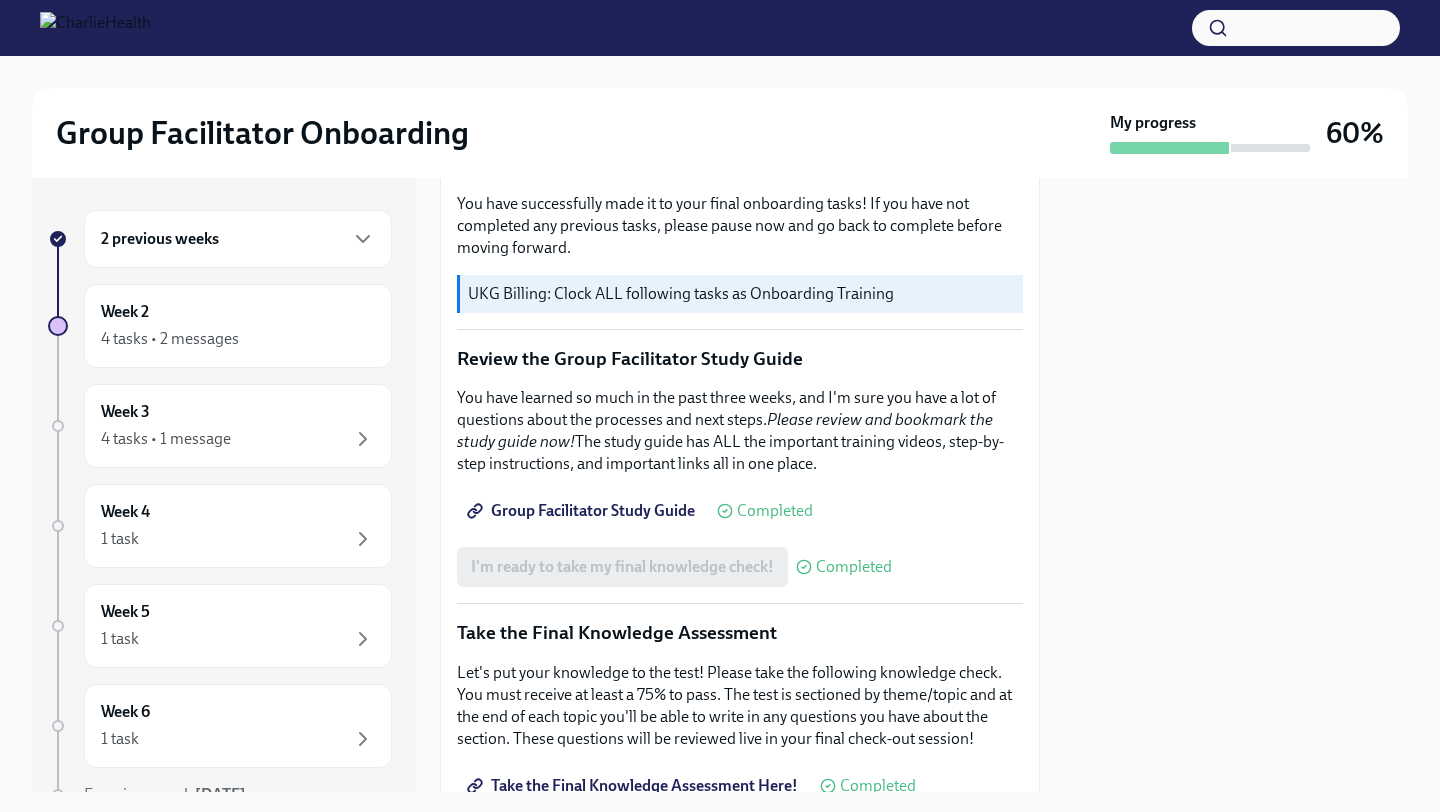 click on "Group Facilitator Study Guide" at bounding box center [583, 511] 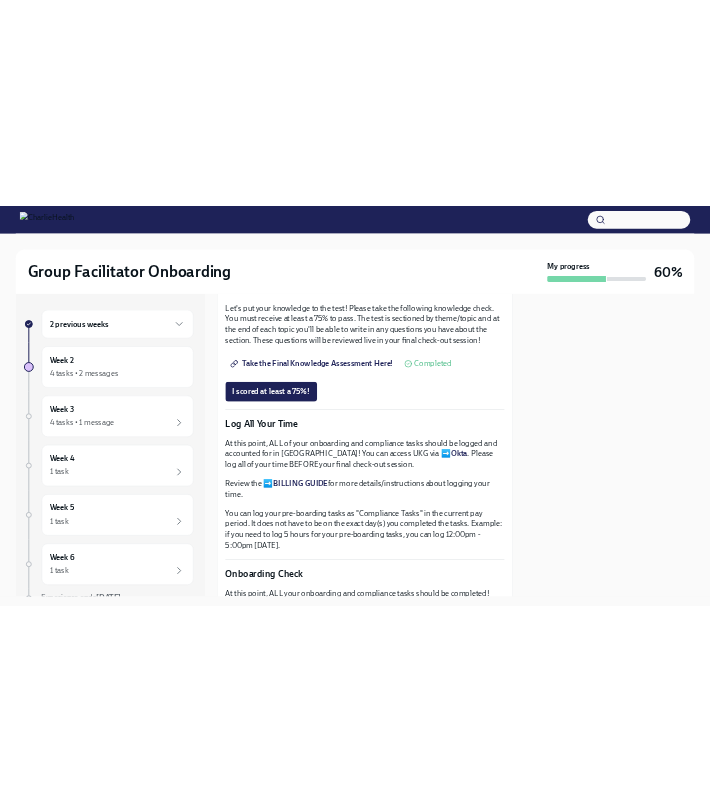 scroll, scrollTop: 1160, scrollLeft: 0, axis: vertical 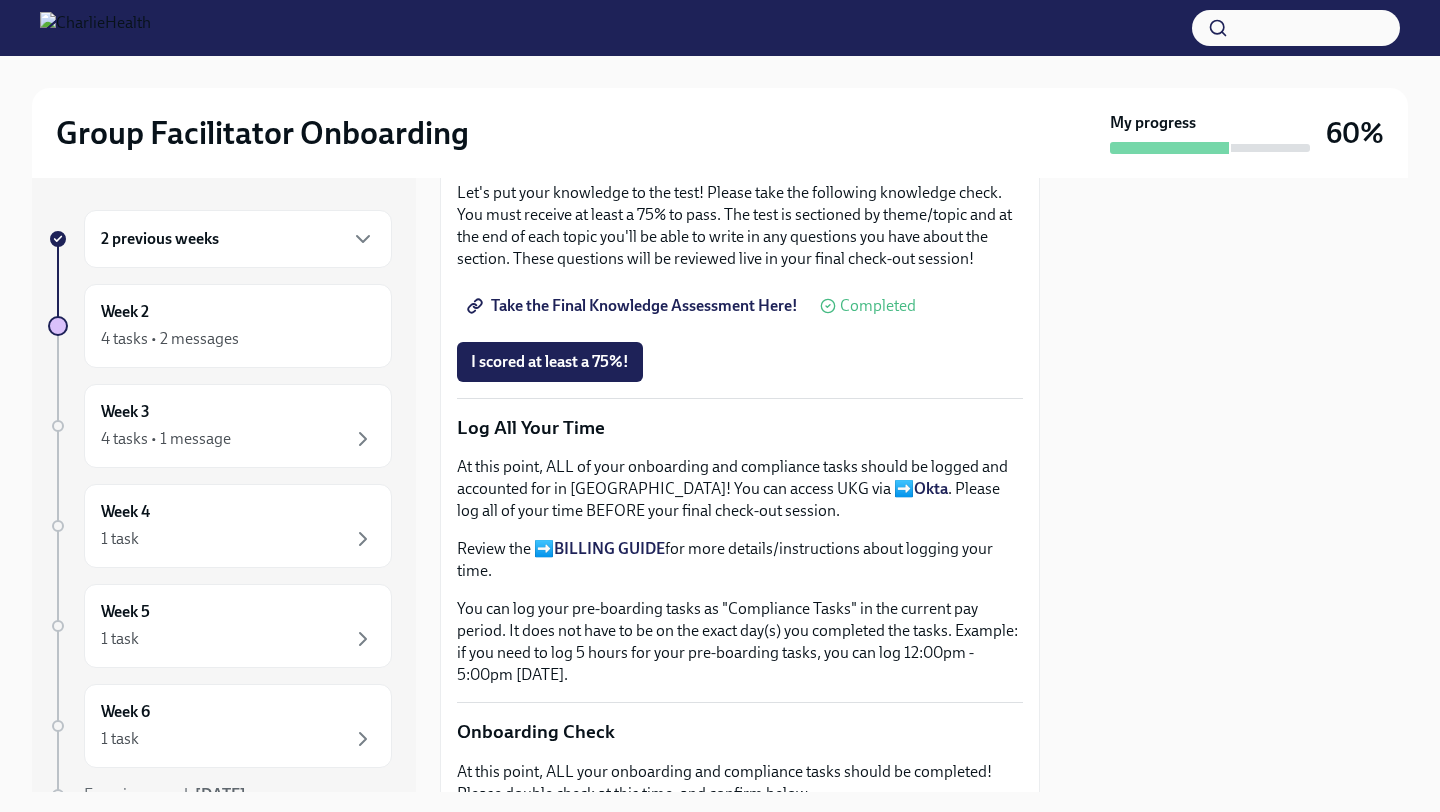 click on "Take the Final Knowledge Assessment Here!" at bounding box center (634, 306) 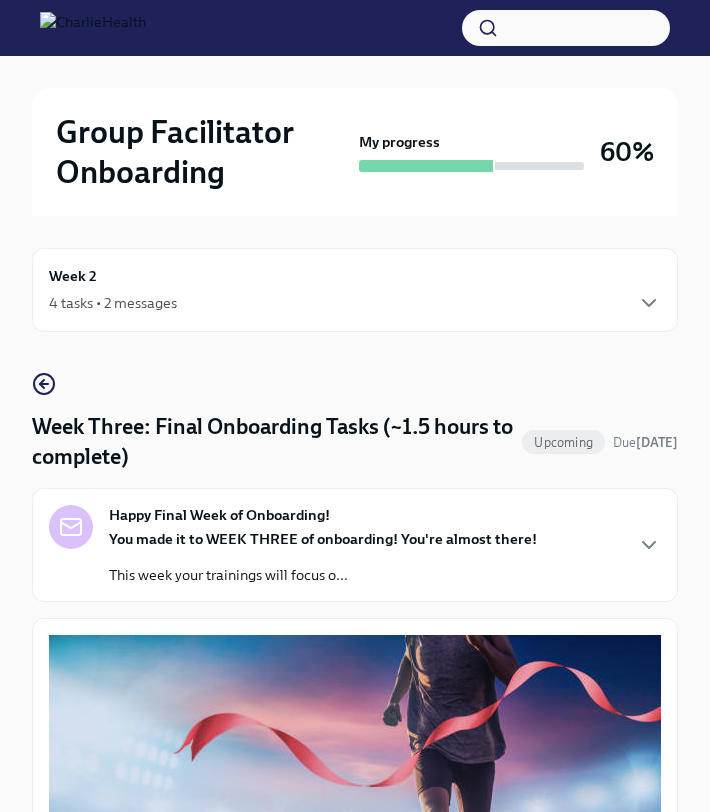 click on "4 tasks • 2 messages" at bounding box center [355, 303] 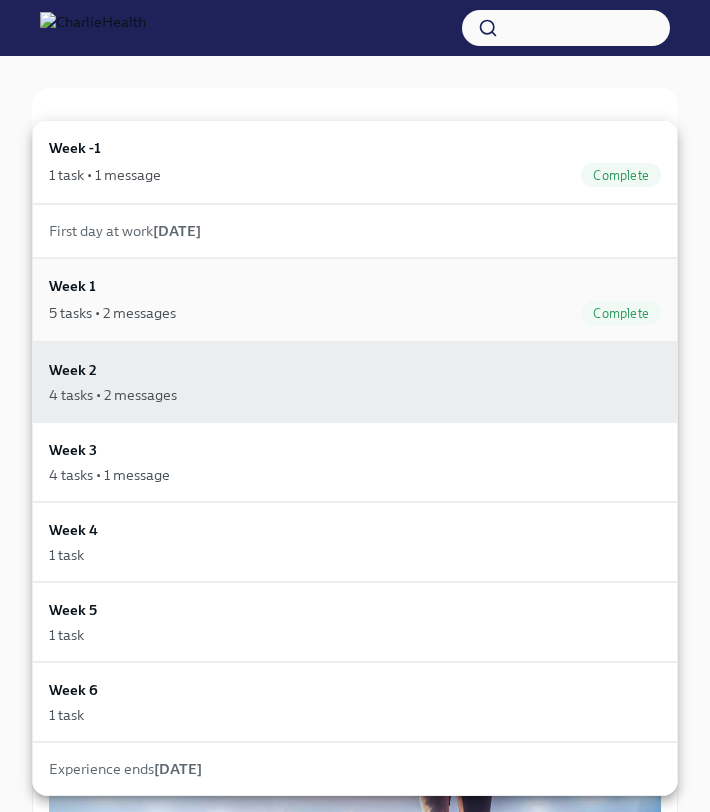 click on "5 tasks • 2 messages Complete" at bounding box center (355, 313) 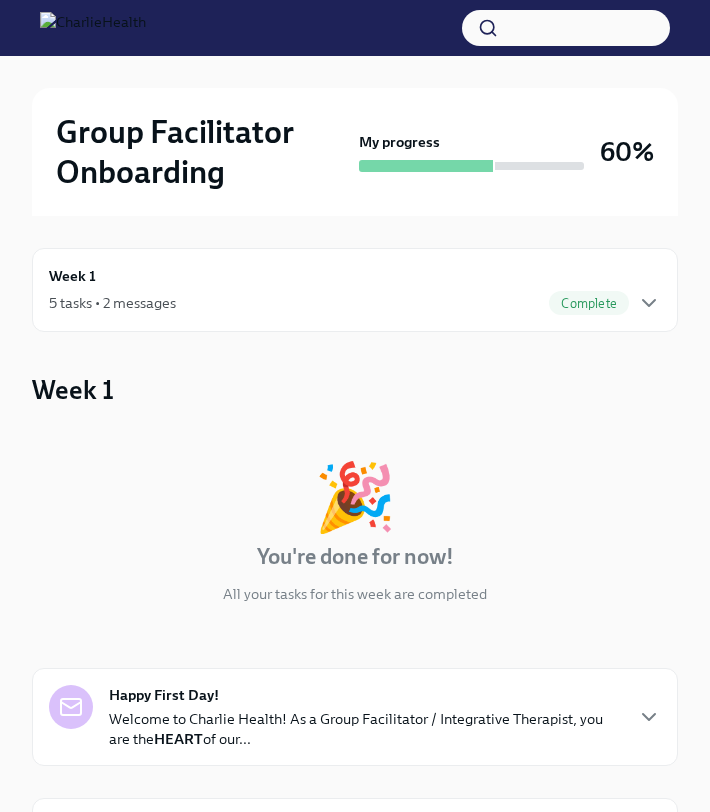 click on "Week 1 5 tasks • 2 messages Complete Week 1 🎉 You're done for now! All your tasks for this week are completed Happy First Day! Welcome to Charlie Health! As a Group Facilitator / Integrative Therapist, you are the  HEART  of our... Week One Onboarding Recap! Happy Friday! Pat yourself on the back, because you finished week one of Group Facilitator onboardin... Completed tasks Done Software Set-Up Completed  10 days ago Done Set-Up Elation Account Completed  9 days ago Done Week One: Welcome To Charlie Health Tasks! (~3 hours to complete) Completed  10 days ago Done Week One: Essential Compliance Tasks (~6.5 hours to complete) Completed  2 days ago Done Submit & Sign The Utah Disclosure Form (Time Sensitive!) and the Louisiana Background Check Completed  3 days ago Contacts Maggie Greenawalt Clinical Onboarding Specialist maggie.greenawalt@charliehealth.com Don Hopkins Group Quality Supervisor donald.hopkins@charliehealth.com Resources Group Facilitator Resource Guide UKG Billing and Time Sheet Resource" at bounding box center (355, 1010) 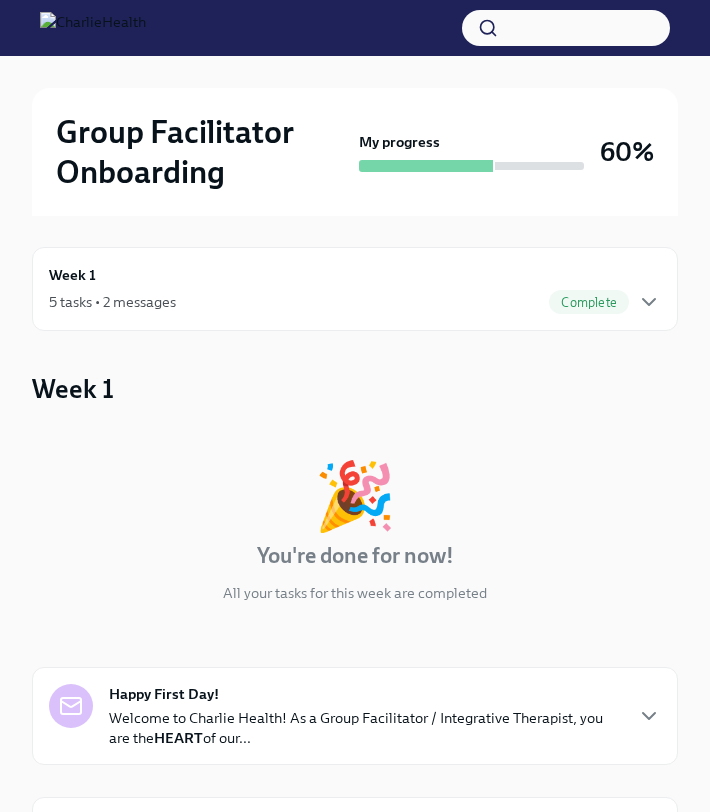 scroll, scrollTop: 0, scrollLeft: 0, axis: both 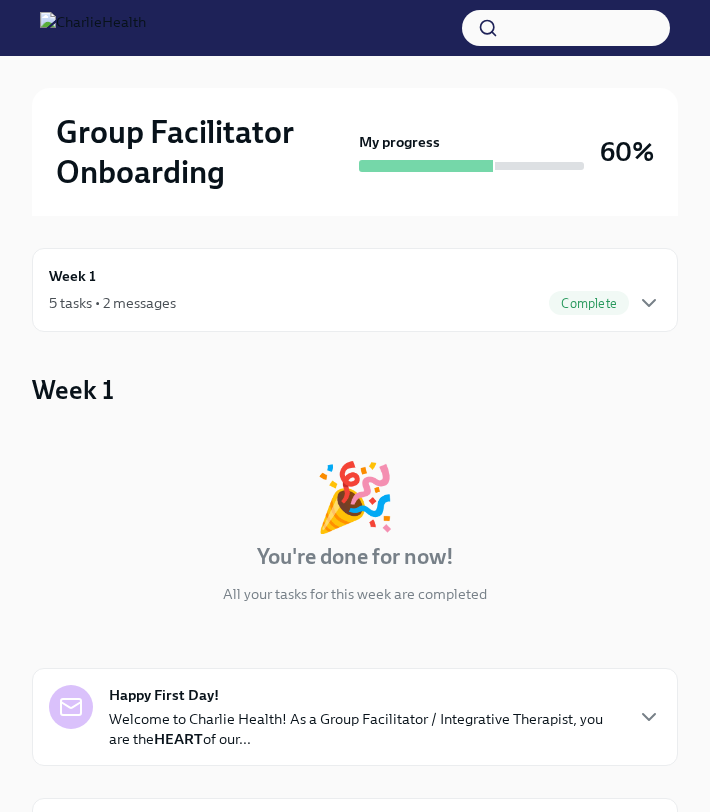 click on "5 tasks • 2 messages Complete" at bounding box center [355, 303] 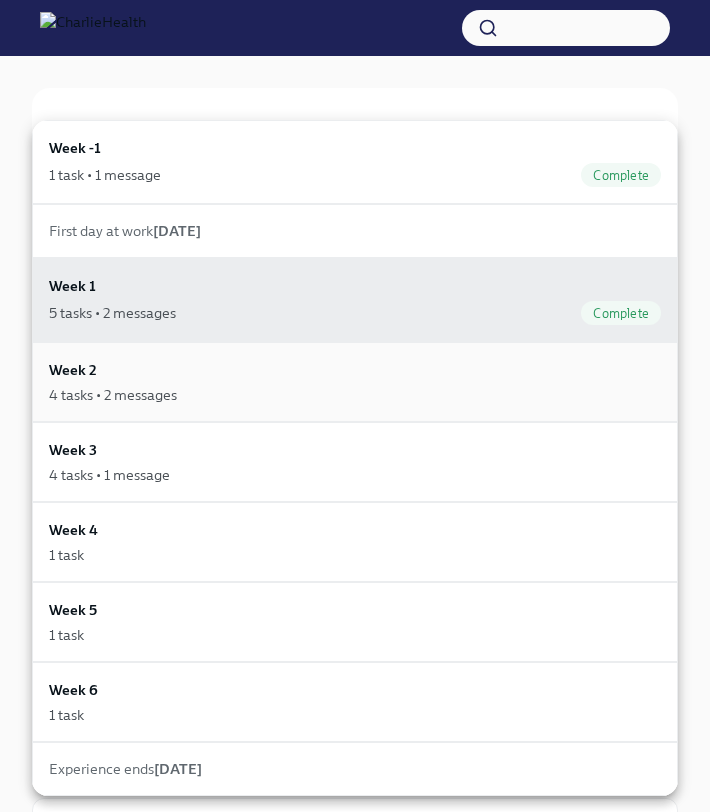 click on "Week 2 4 tasks • 2 messages" at bounding box center [355, 382] 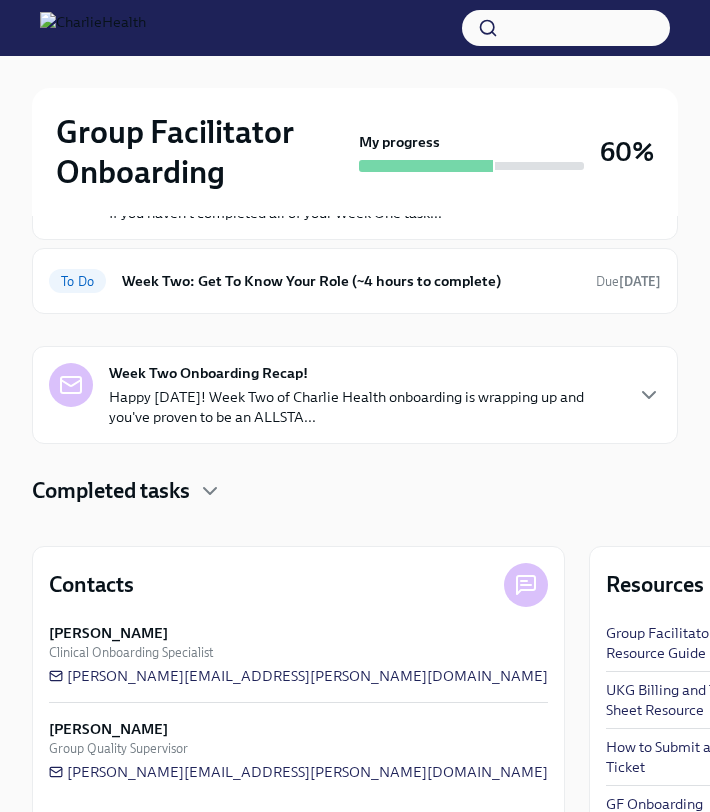 scroll, scrollTop: 325, scrollLeft: 0, axis: vertical 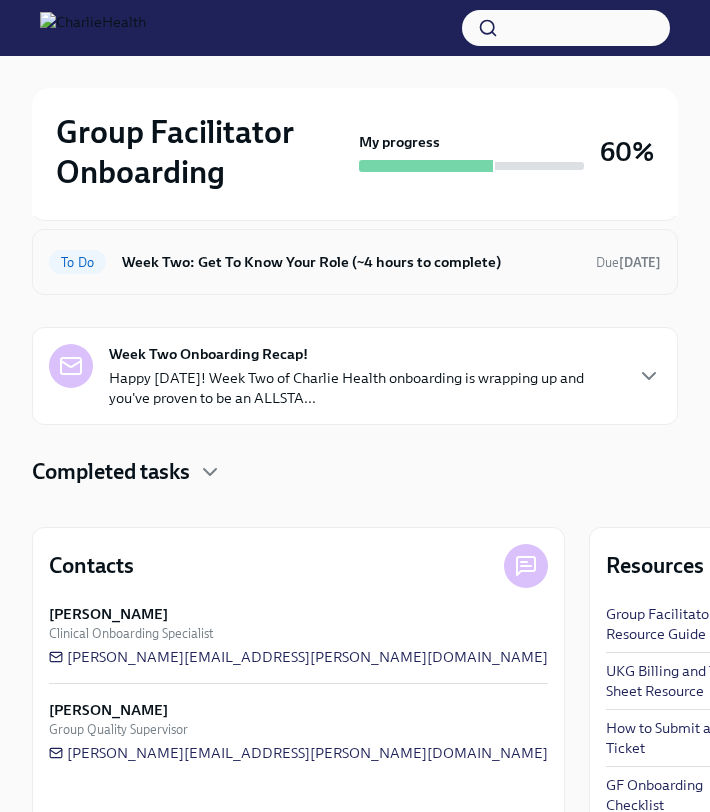 click on "To Do Week Two: Get To Know Your Role (~4 hours to complete) Due  [DATE]" at bounding box center [355, 262] 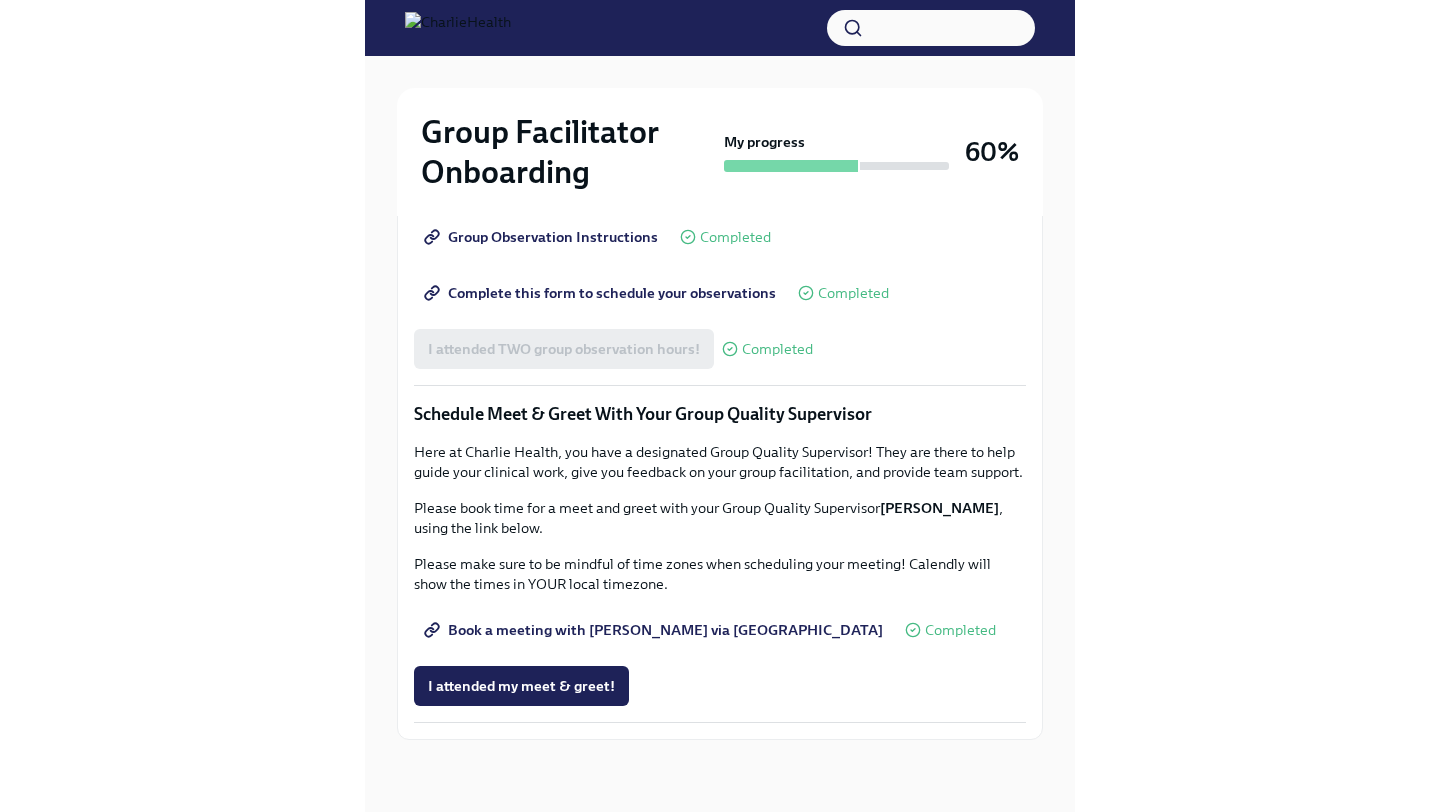 scroll, scrollTop: 0, scrollLeft: 0, axis: both 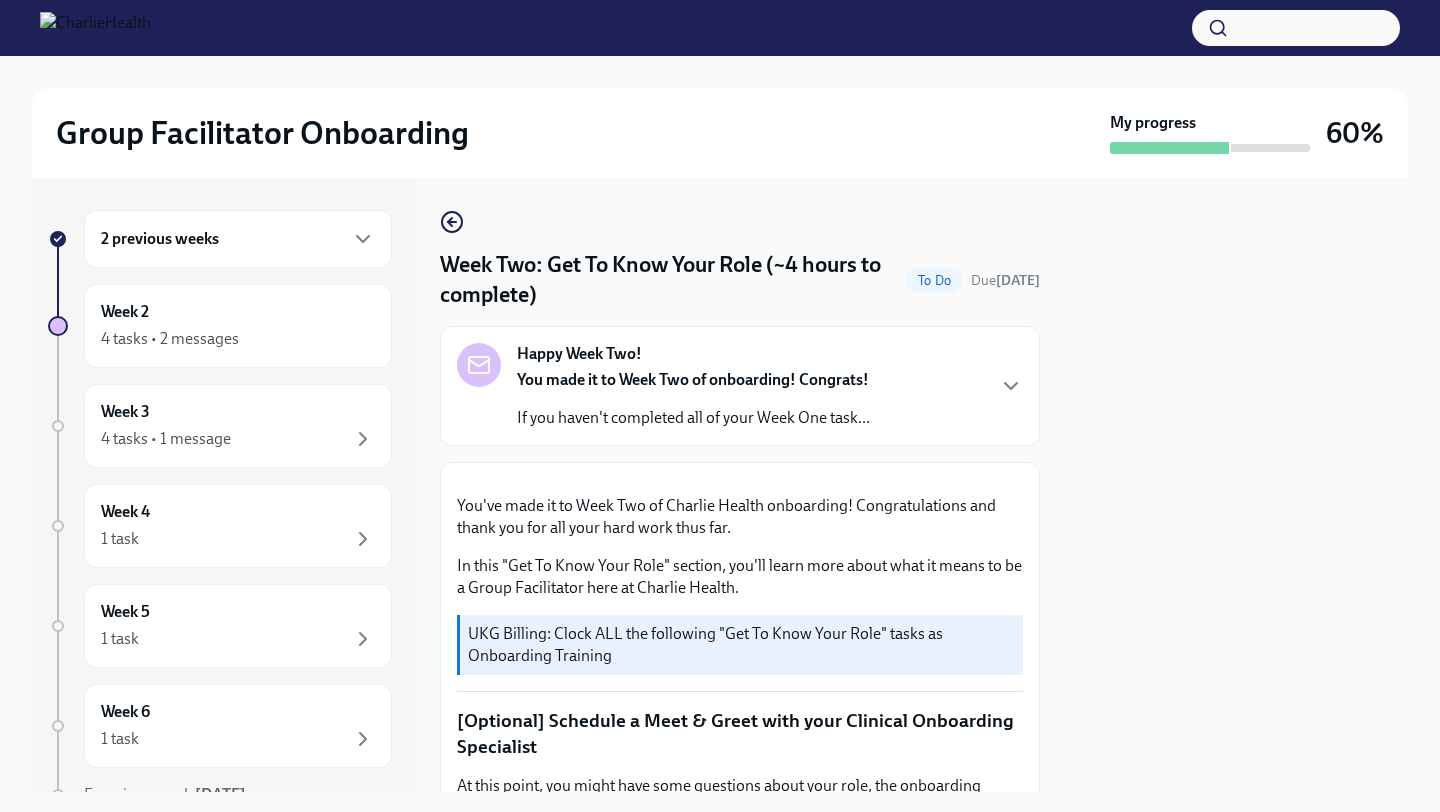 click on "Week Two: Get To Know Your Role (~4 hours to complete) To Do Due  in 2 days Happy Week Two! You made it to Week Two of onboarding! Congrats!
If you haven't completed all of your Week One task... You've made it to Week Two of Charlie Health onboarding! Congratulations and thank you for all your hard work thus far.
In this "Get To Know Your Role" section, you'll learn more about what it means to be a Group Facilitator here at Charlie Health. UKG Billing: Clock ALL the following "Get To Know Your Role" tasks as Onboarding Training [Optional] Schedule a Meet & Greet with your Clinical Onboarding Specialist At this point, you might have some questions about your role, the onboarding process, or are just feeling the need to connect with someone in-person!
Feel free to schedule an optional Meet & Greet with your Clinical Onboarding Specialist, Maggie Greenawalt, via their Calendly: https://calendly.com/maggiegreenawalt Complete Docebo Courses
How To Be A Successful Group Facilitator
🎓
OKTA" at bounding box center (740, 485) 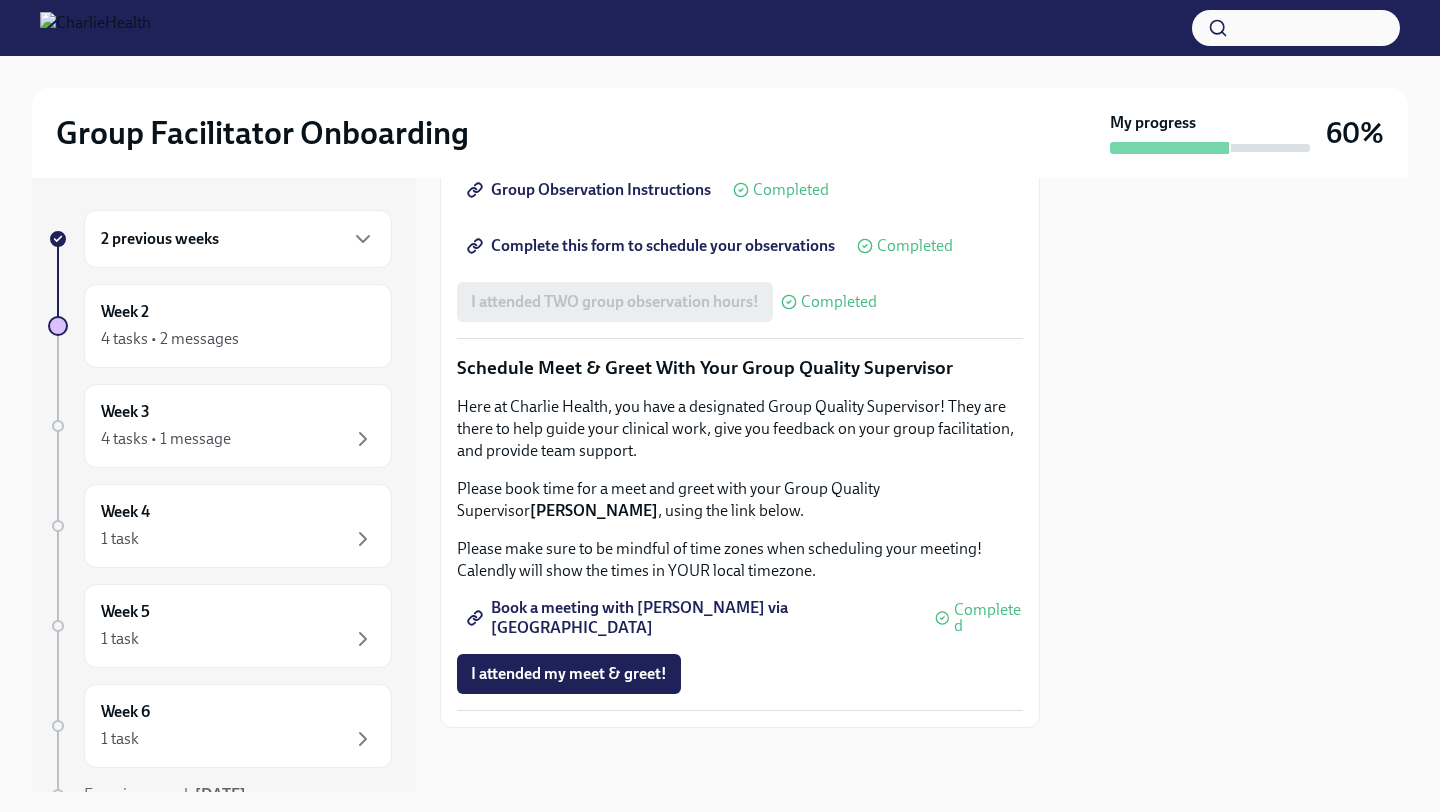 scroll, scrollTop: 1886, scrollLeft: 0, axis: vertical 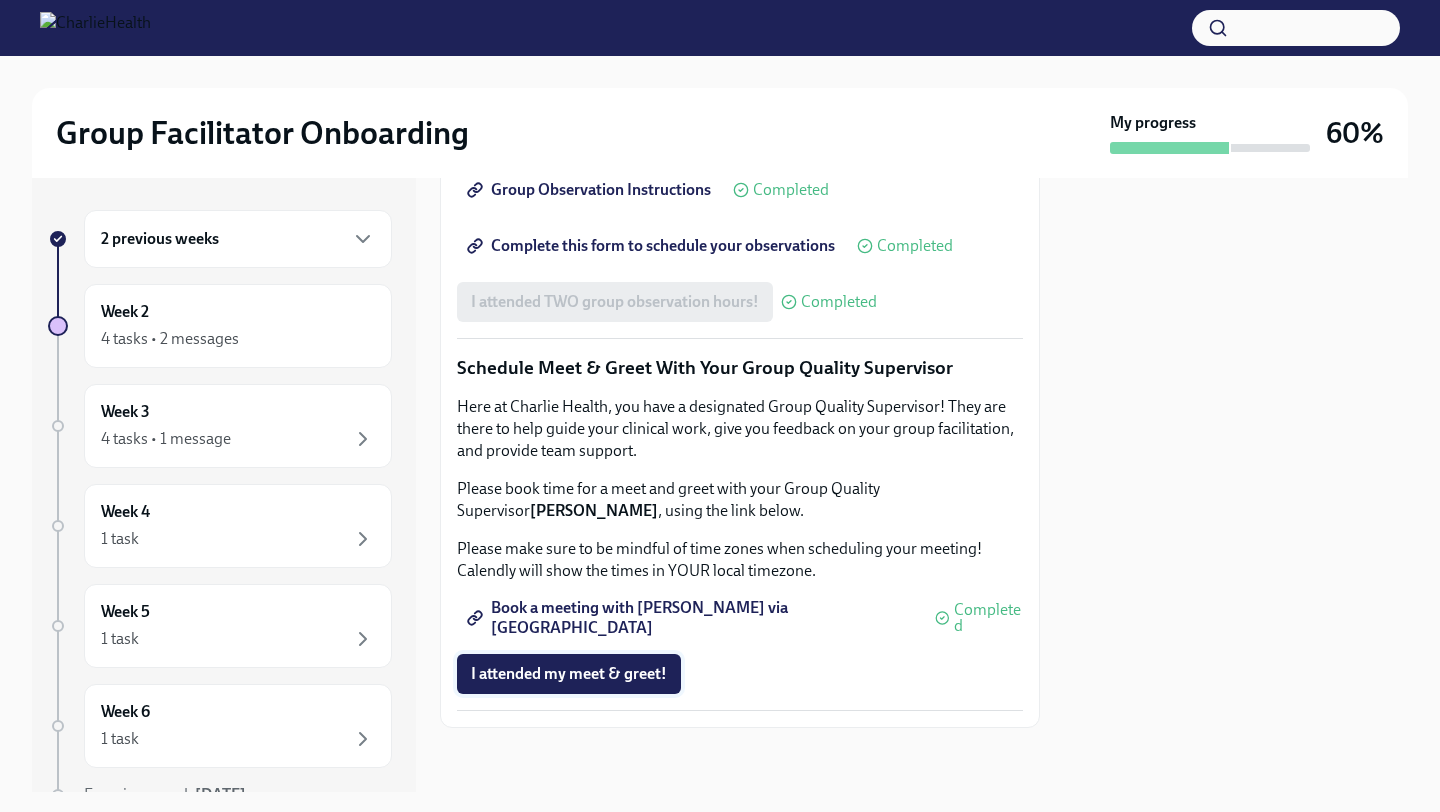 click on "I attended my meet & greet!" at bounding box center (569, 674) 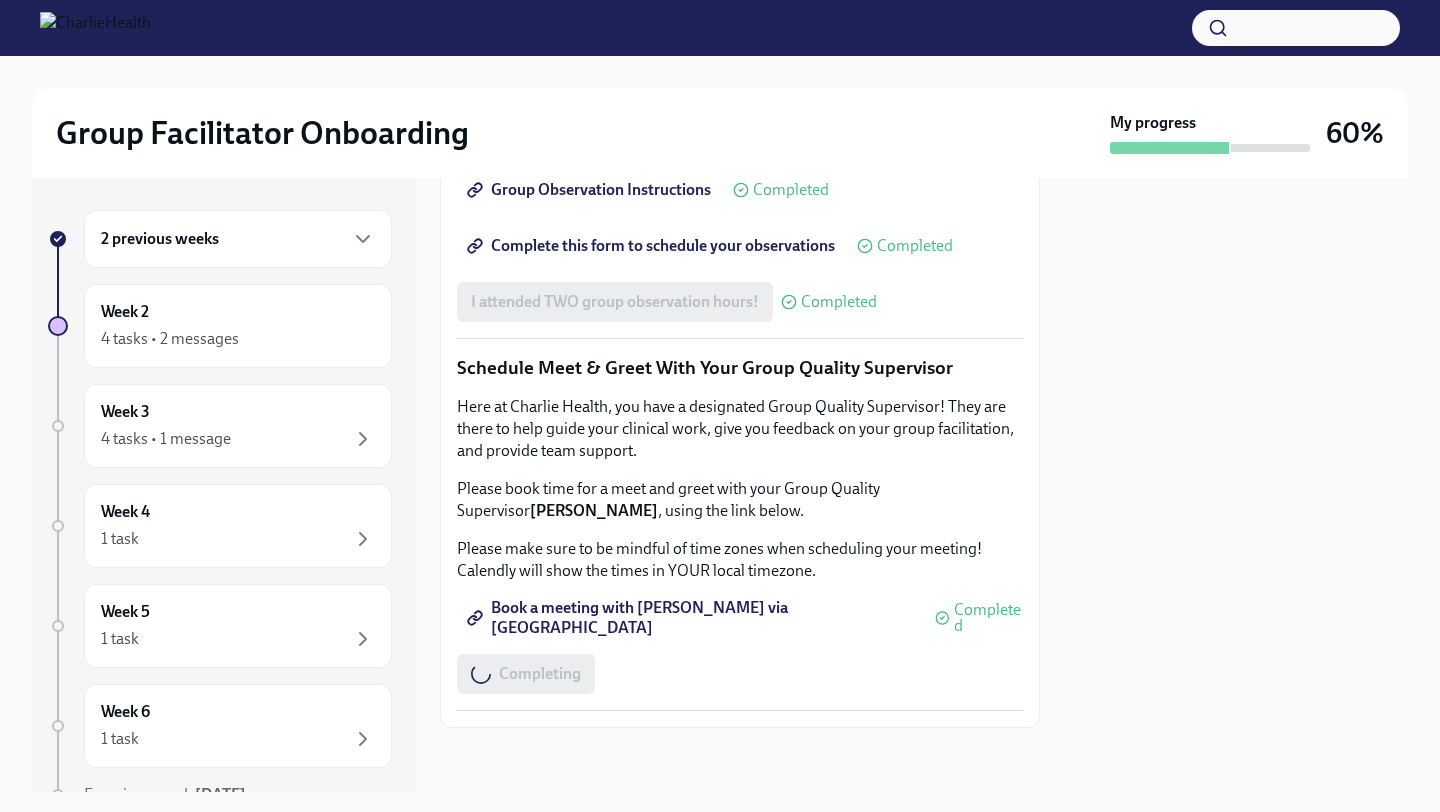 click on "Here at Charlie Health, you have a designated Group Quality Supervisor! They are there to help guide your clinical work, give you feedback on your group facilitation, and provide team support." at bounding box center [740, 429] 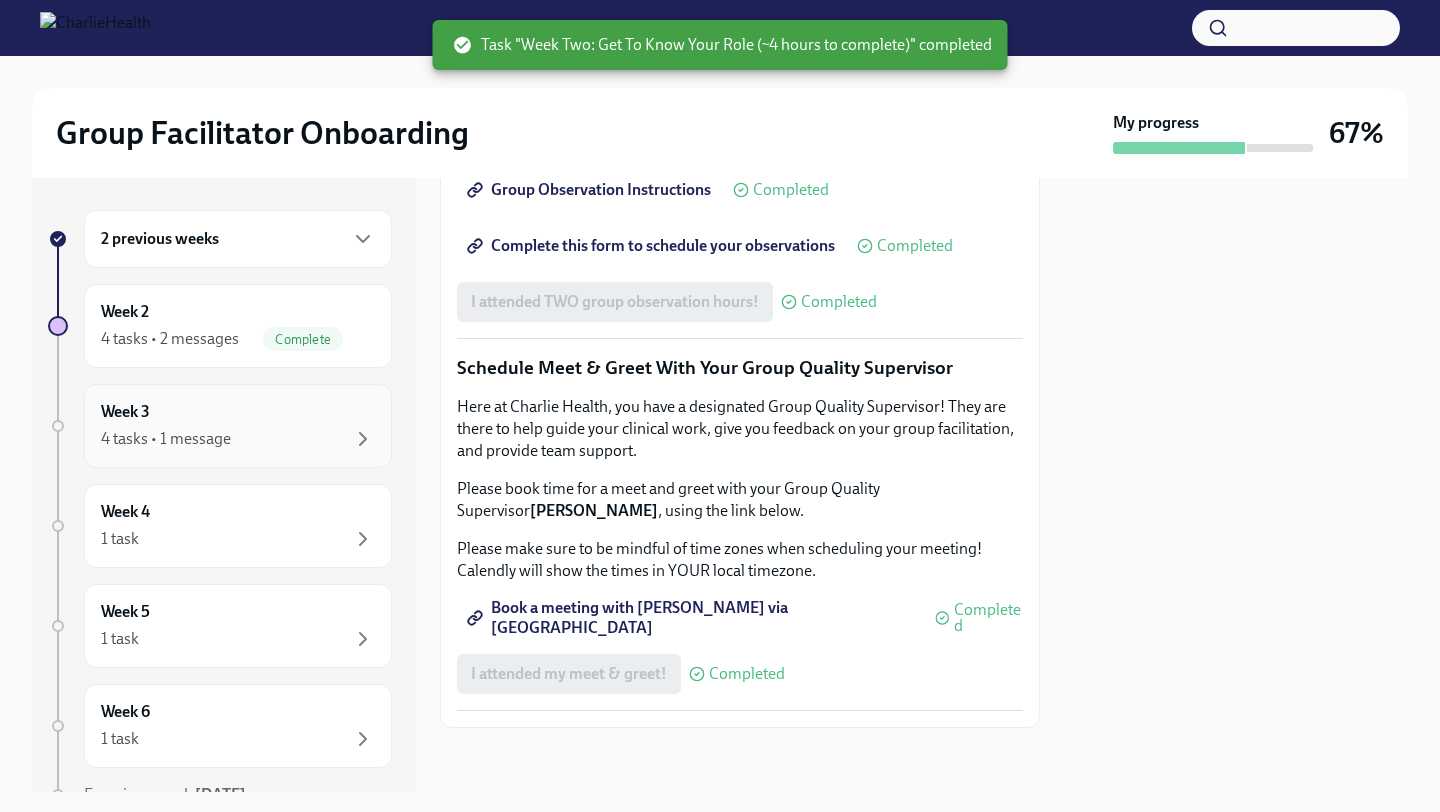 click on "Week 3 4 tasks • 1 message" at bounding box center [238, 426] 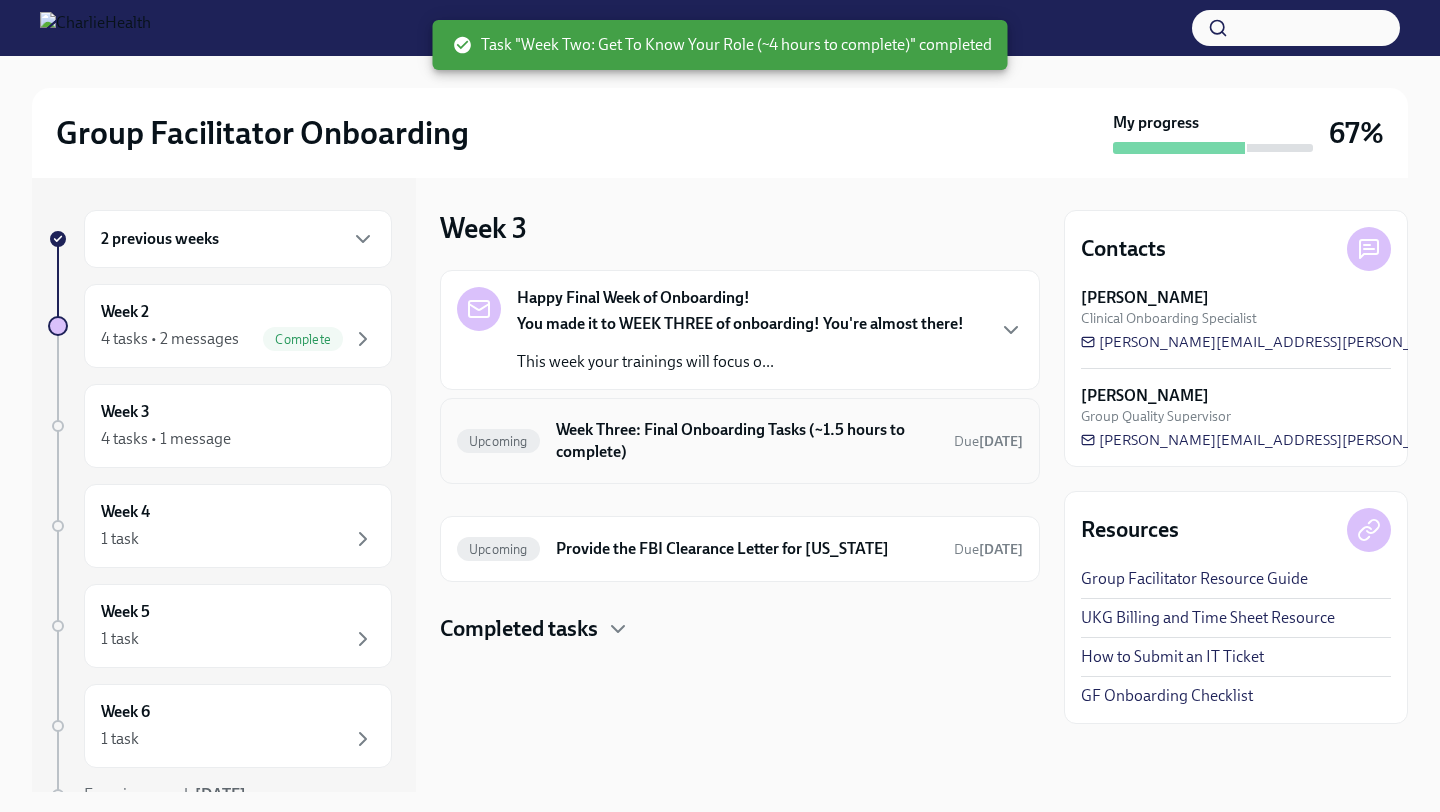 click on "Week Three: Final Onboarding Tasks (~1.5 hours to complete)" at bounding box center [747, 441] 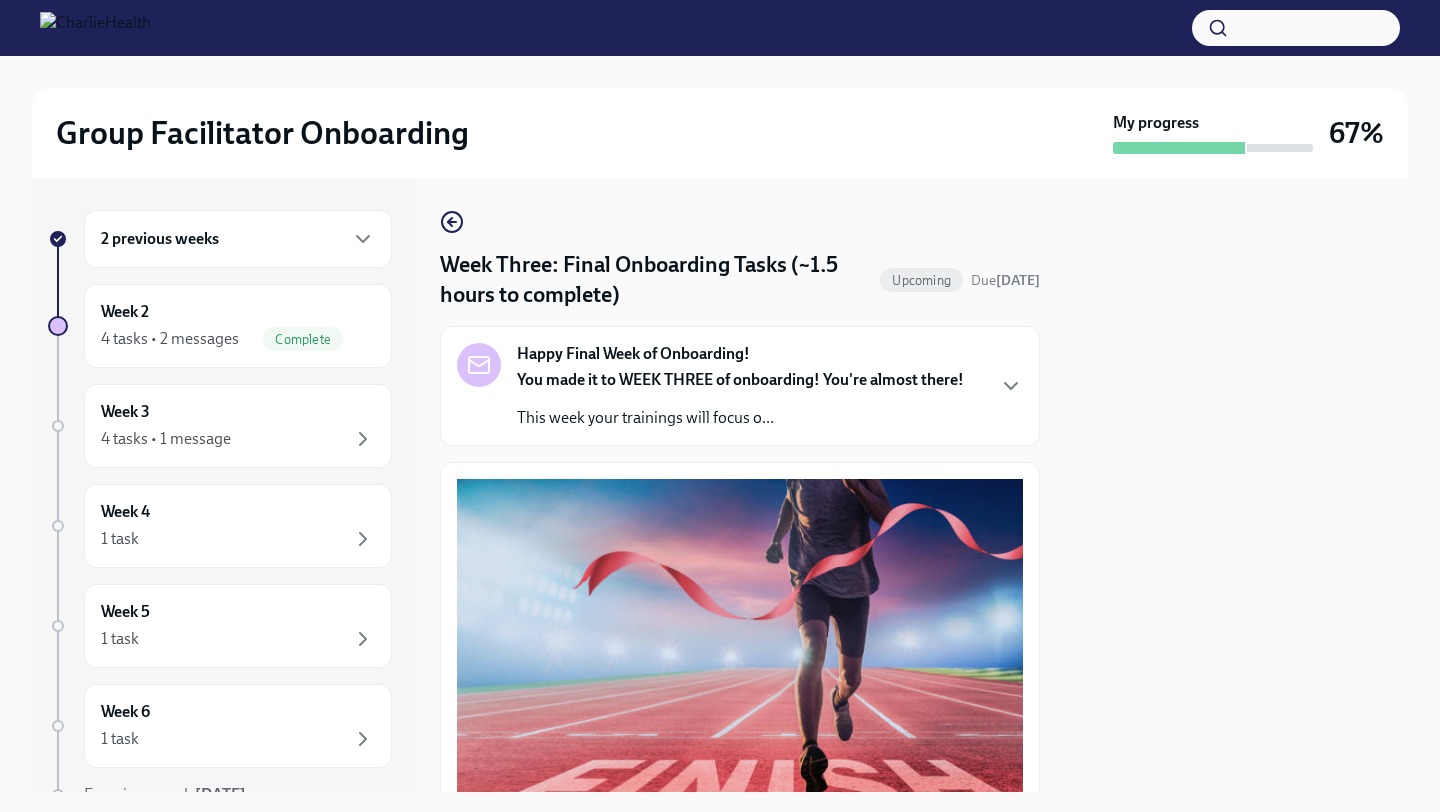 click on "2 previous weeks Week 2 4 tasks • 2 messages Complete Week 3 4 tasks • 1 message Week 4 1 task Week 5 1 task Week 6 1 task Experience ends  Sep 9th Week Three: Final Onboarding Tasks (~1.5 hours to complete) Upcoming Due  in 7 days Happy Final Week of Onboarding! You made it to WEEK THREE of onboarding! You're almost there!
This week your trainings will focus o... You have successfully made it to your final onboarding tasks! If you have not completed any previous tasks, please pause now and go back to complete before moving forward. UKG Billing: Clock ALL following tasks as Onboarding Training Review the Group Facilitator Study Guide You have learned so much in the past three weeks, and I'm sure you have a lot of questions about the processes and next steps.  Please review and bookmark the study guide now!  The study guide has ALL the important training videos, step-by-step instructions, and important links all in one place. Group Facilitator Study Guide Completed Completed Completed Log All Your Time" at bounding box center (720, 485) 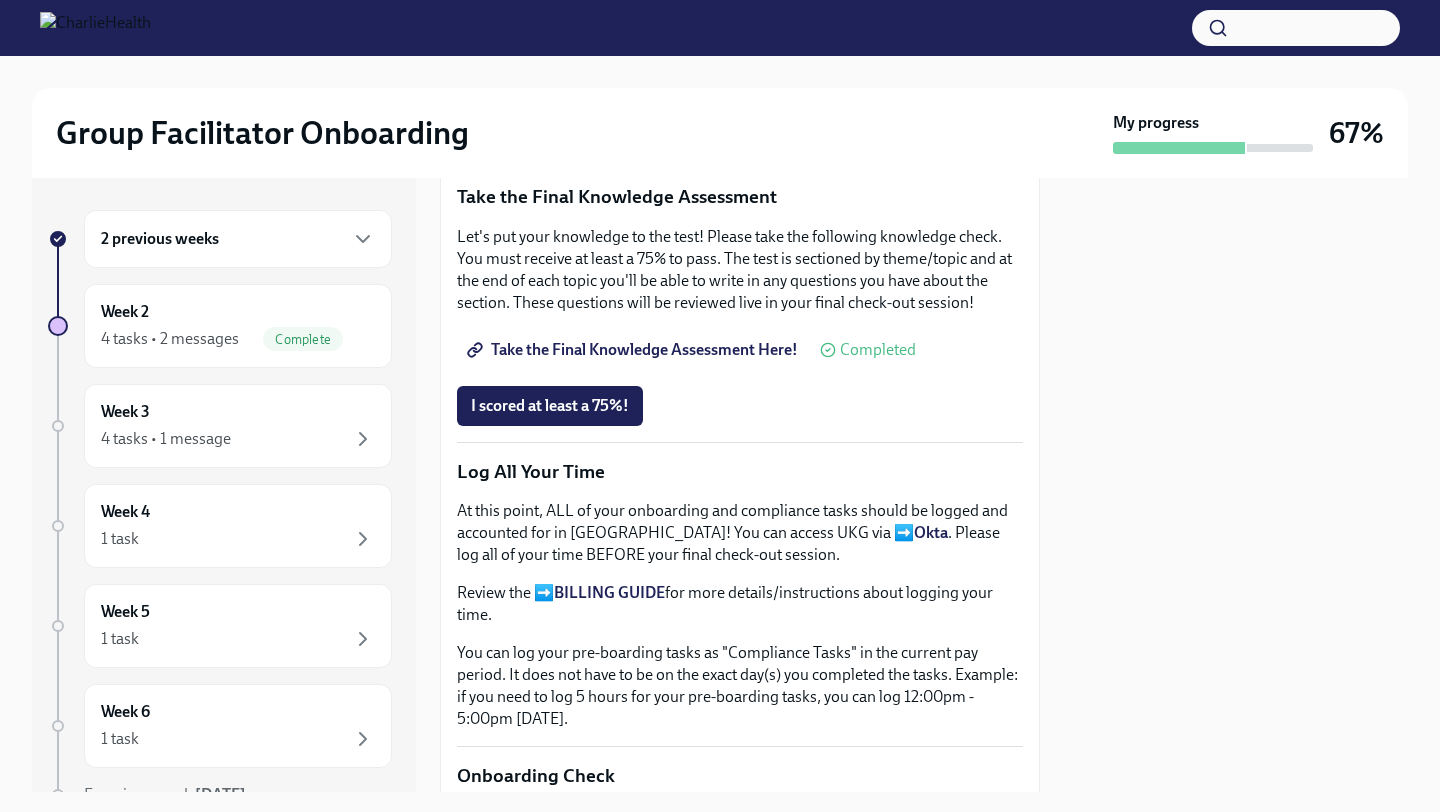 scroll, scrollTop: 1160, scrollLeft: 0, axis: vertical 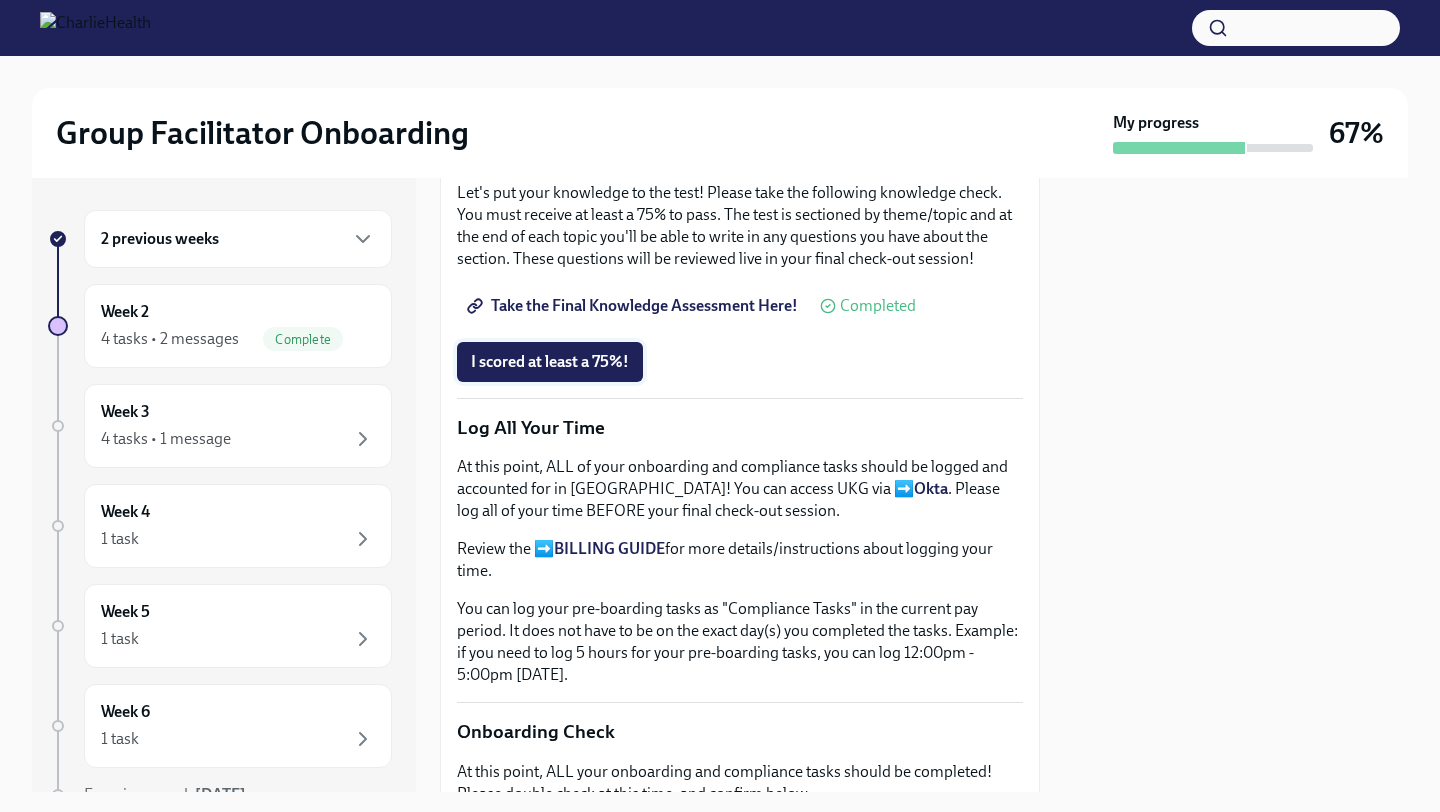 click on "I scored at least a 75%!" at bounding box center (550, 362) 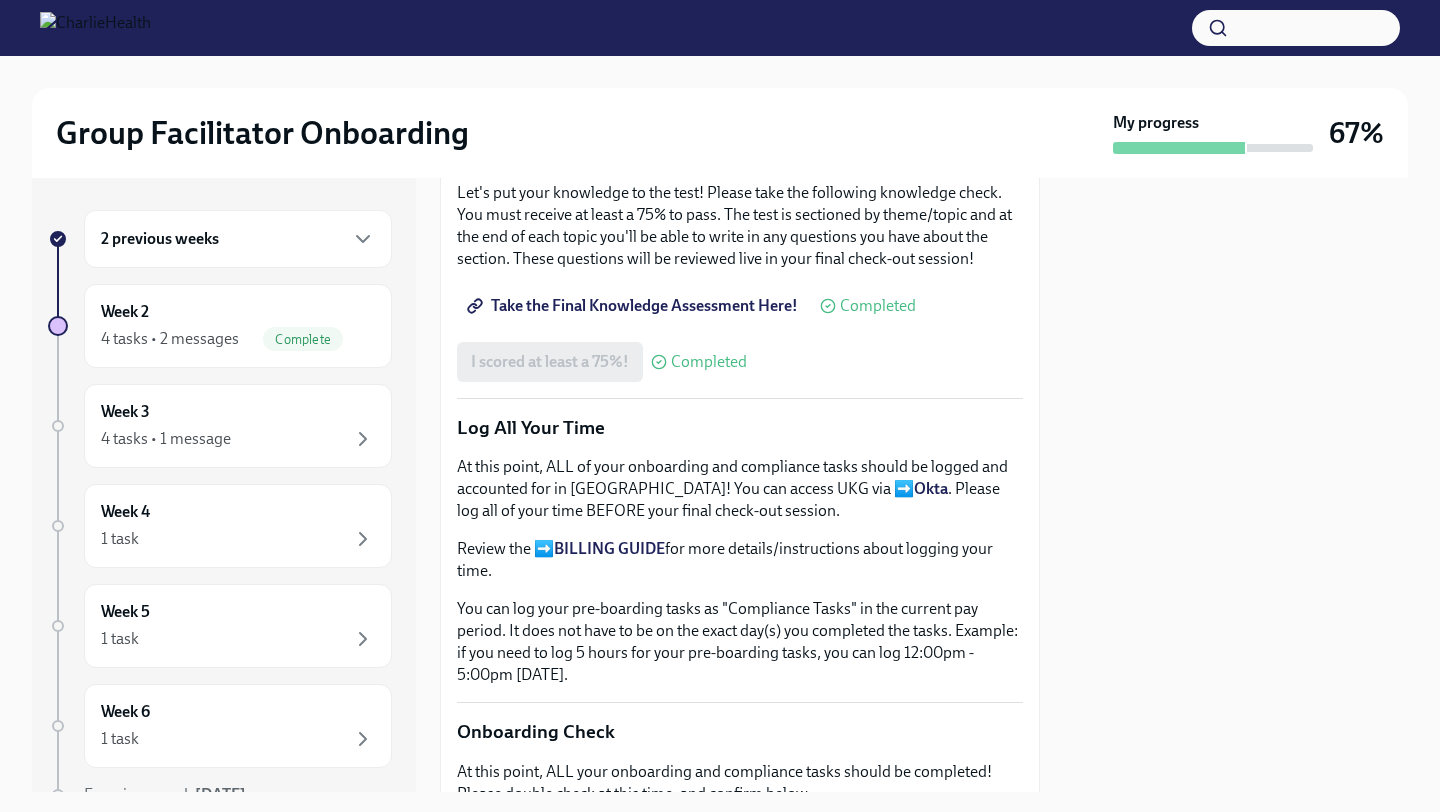 click on "You have successfully made it to your final onboarding tasks! If you have not completed any previous tasks, please pause now and go back to complete before moving forward. UKG Billing: Clock ALL following tasks as Onboarding Training Review the Group Facilitator Study Guide You have learned so much in the past three weeks, and I'm sure you have a lot of questions about the processes and next steps.  Please review and bookmark the study guide now!  The study guide has ALL the important training videos, step-by-step instructions, and important links all in one place. Group Facilitator Study Guide Completed I'm ready to take my final knowledge check! Completed Take the Final Knowledge Assessment Take the Final Knowledge Assessment Here! Completed I scored at least a 75%! Completed Log All Your Time At this point, ALL of your onboarding and compliance tasks should be logged and accounted for in UKG! You can access UKG via ➡️  Okta . Please log all of your time BEFORE your final check-out session." at bounding box center (740, 284) 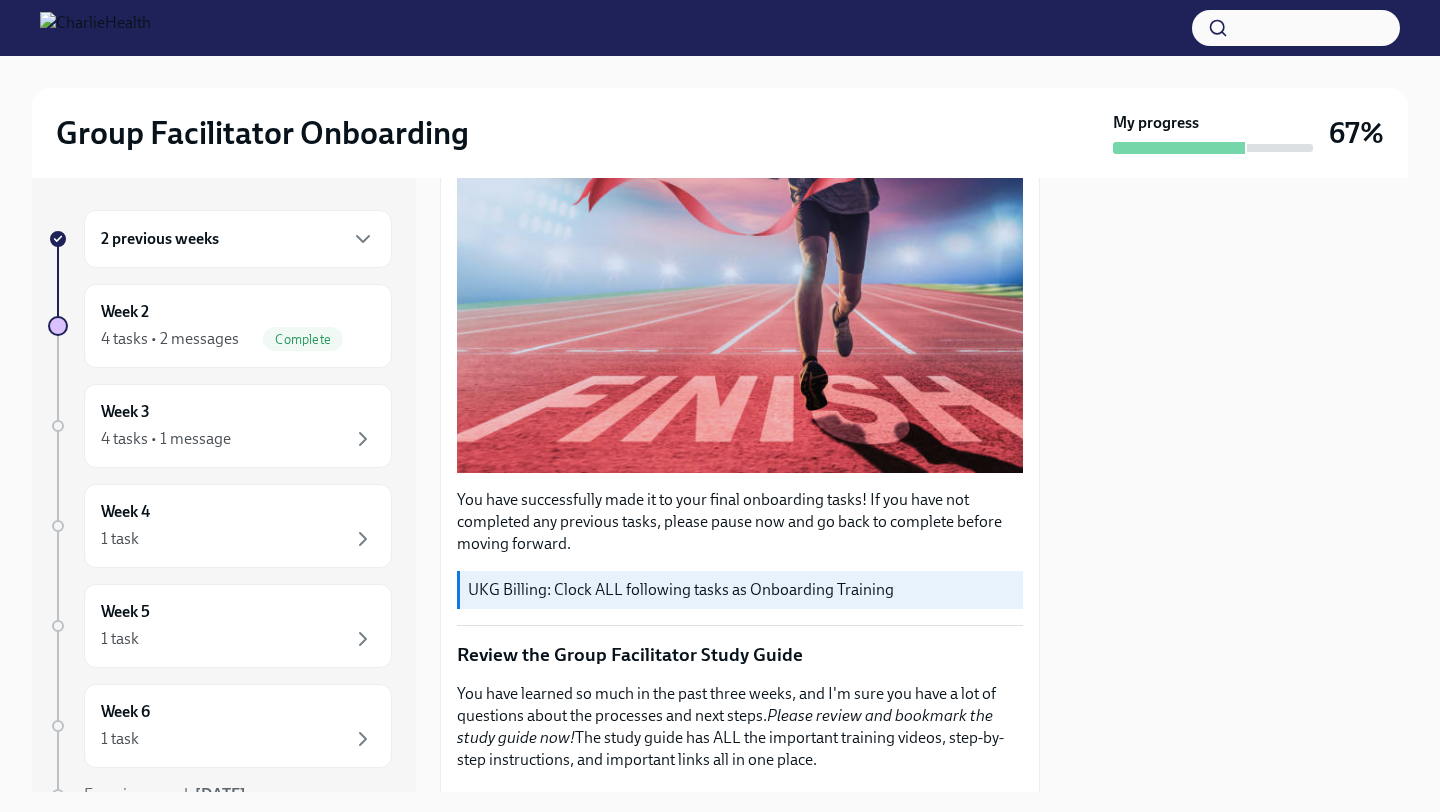 scroll, scrollTop: 360, scrollLeft: 0, axis: vertical 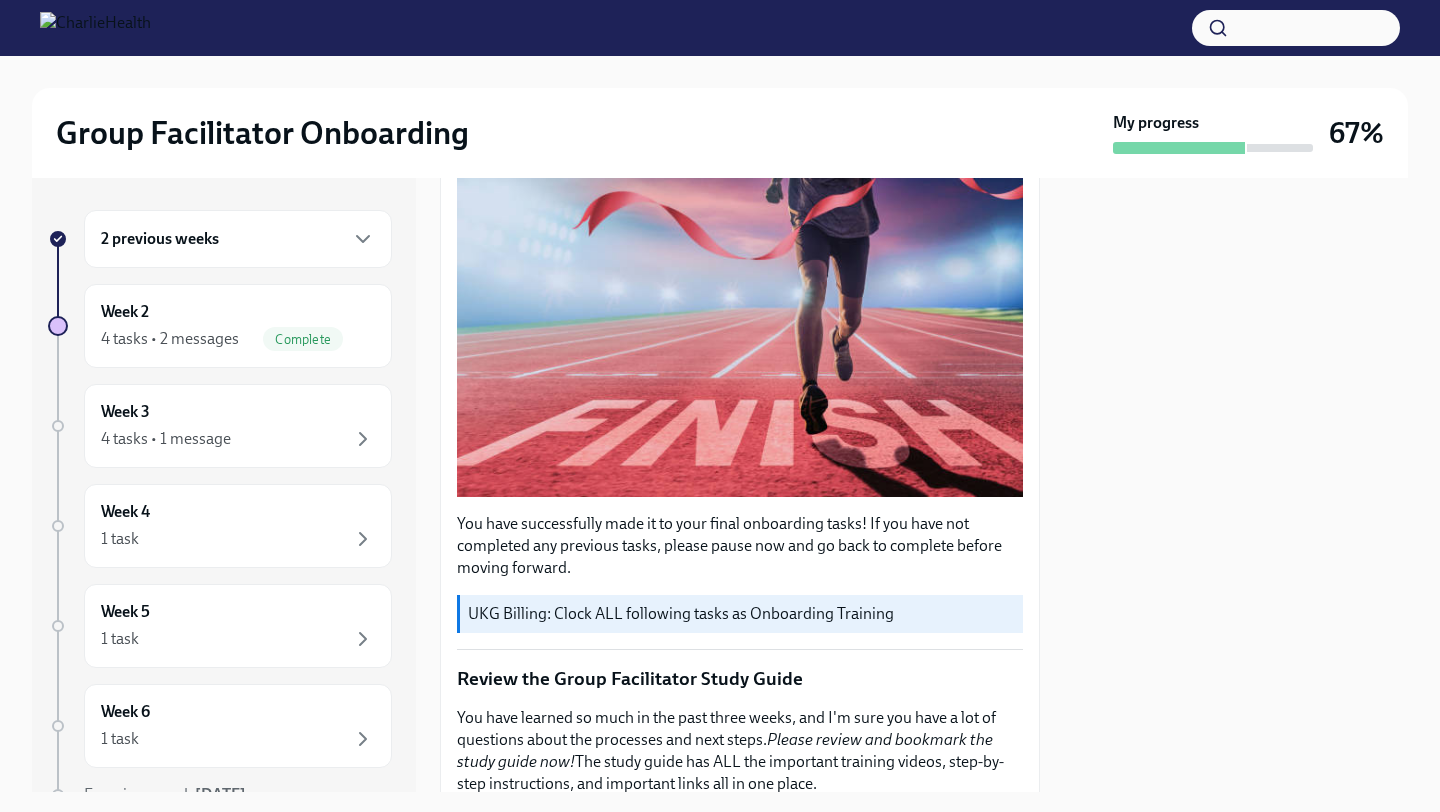 click on "2 previous weeks Week 2 4 tasks • 2 messages Complete Week 3 4 tasks • 1 message Week 4 1 task Week 5 1 task Week 6 1 task Experience ends  Sep 9th Week Three: Final Onboarding Tasks (~1.5 hours to complete) Upcoming Due  in 7 days Happy Final Week of Onboarding! You made it to WEEK THREE of onboarding! You're almost there!
This week your trainings will focus o... You have successfully made it to your final onboarding tasks! If you have not completed any previous tasks, please pause now and go back to complete before moving forward. UKG Billing: Clock ALL following tasks as Onboarding Training Review the Group Facilitator Study Guide You have learned so much in the past three weeks, and I'm sure you have a lot of questions about the processes and next steps.  Please review and bookmark the study guide now!  The study guide has ALL the important training videos, step-by-step instructions, and important links all in one place. Group Facilitator Study Guide Completed Completed Completed Completed Okta" at bounding box center (720, 485) 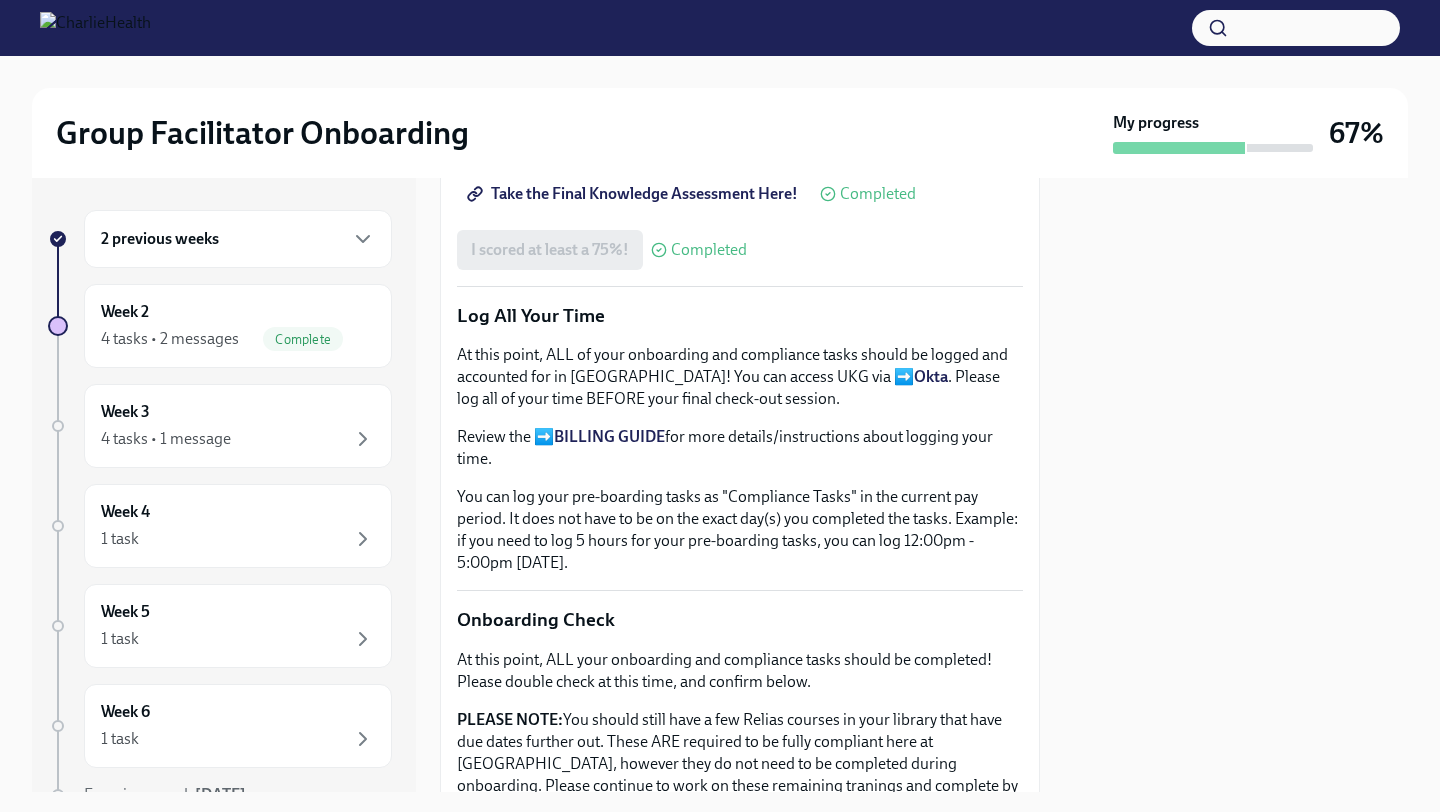 scroll, scrollTop: 1280, scrollLeft: 0, axis: vertical 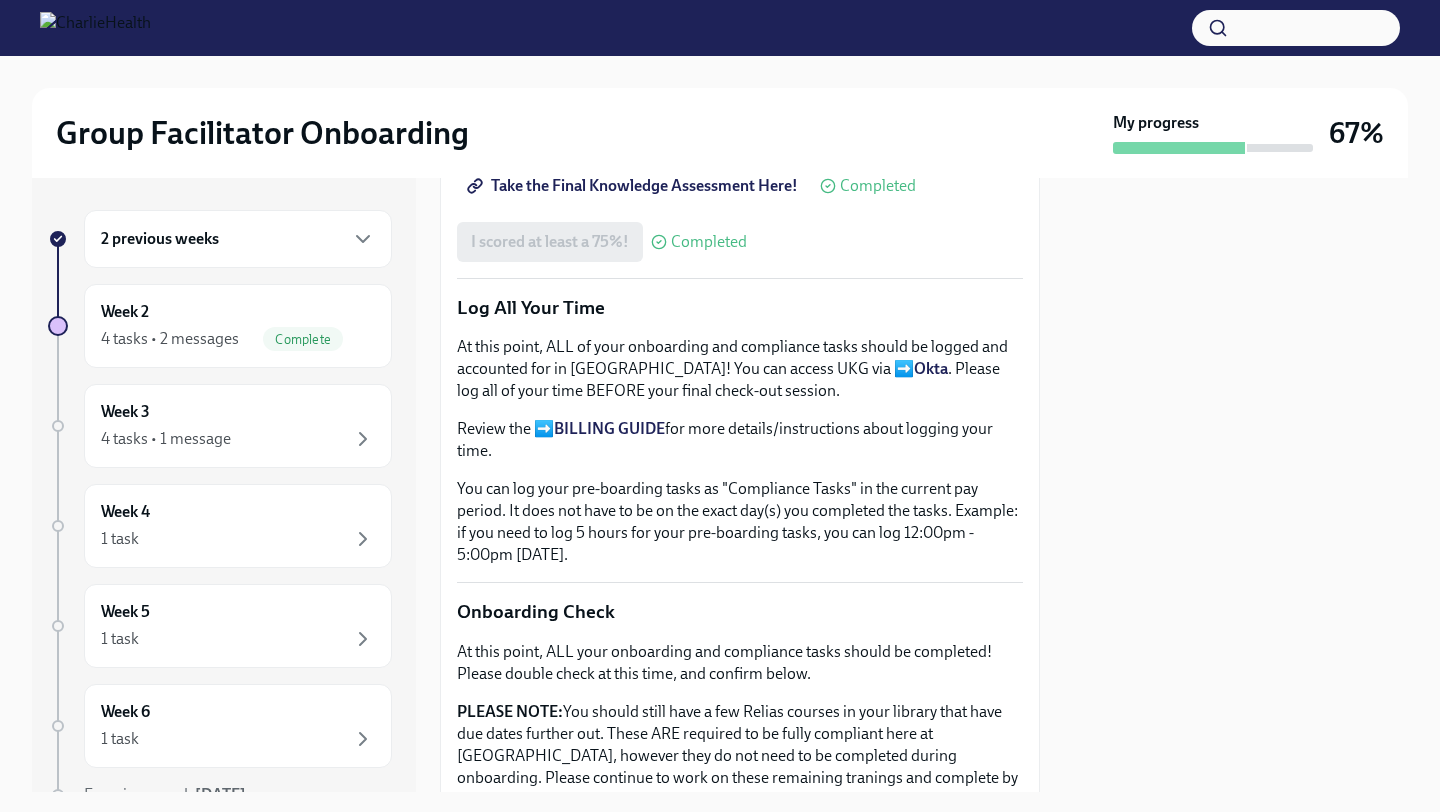 click on "Onboarding Check" at bounding box center (740, 612) 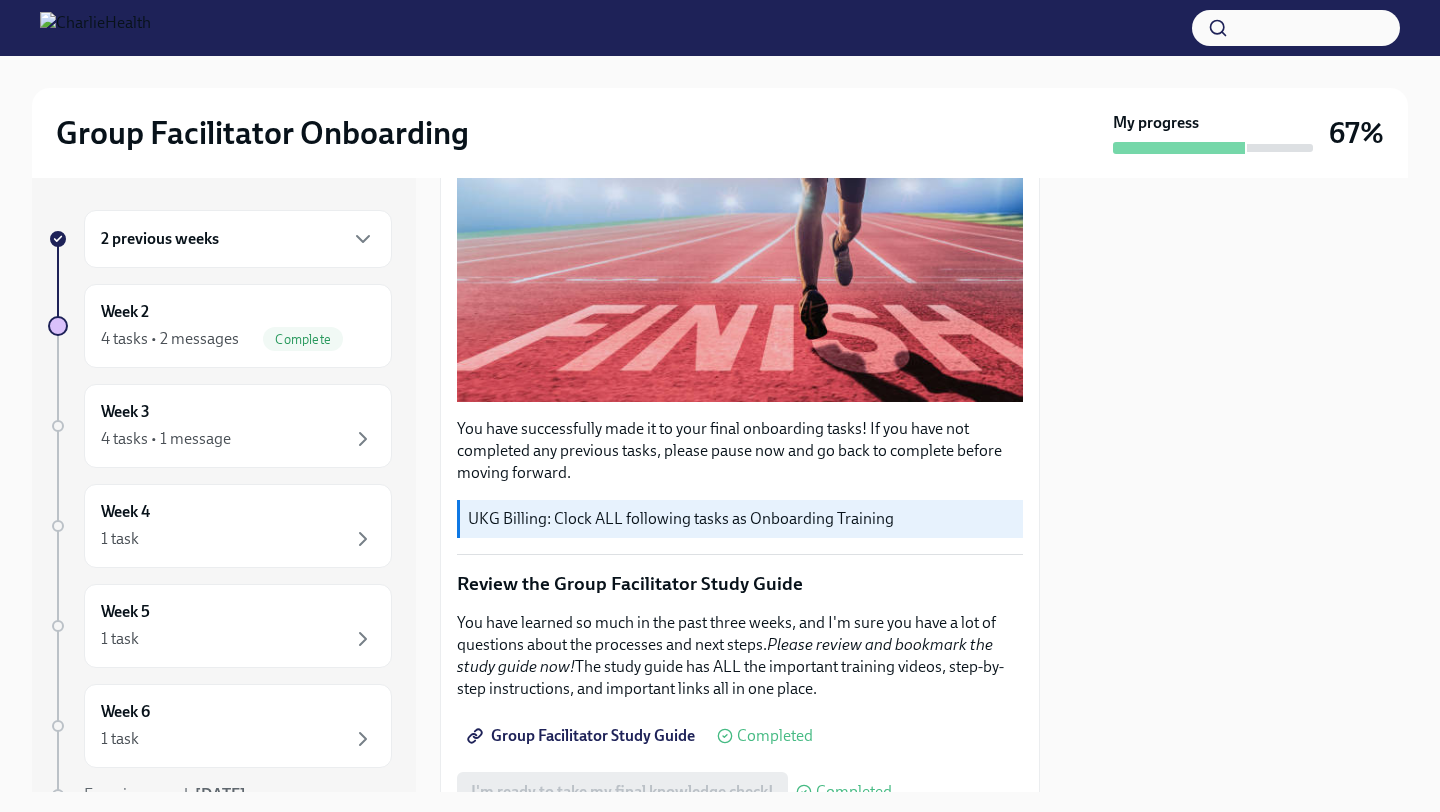 scroll, scrollTop: 419, scrollLeft: 0, axis: vertical 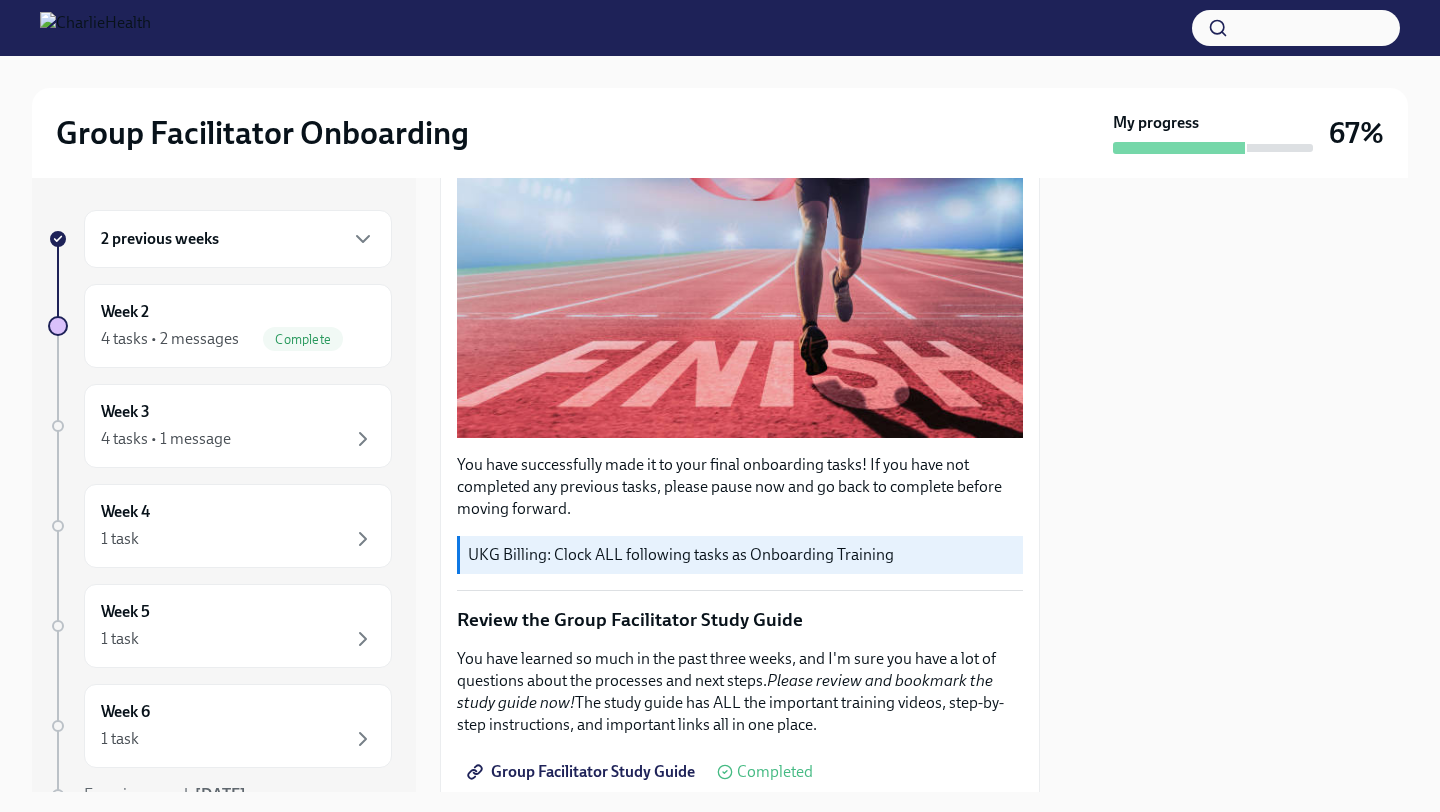 click on "You have successfully made it to your final onboarding tasks! If you have not completed any previous tasks, please pause now and go back to complete before moving forward. UKG Billing: Clock ALL following tasks as Onboarding Training Review the Group Facilitator Study Guide You have learned so much in the past three weeks, and I'm sure you have a lot of questions about the processes and next steps.  Please review and bookmark the study guide now!  The study guide has ALL the important training videos, step-by-step instructions, and important links all in one place. Group Facilitator Study Guide Completed I'm ready to take my final knowledge check! Completed Take the Final Knowledge Assessment Take the Final Knowledge Assessment Here! Completed I scored at least a 75%! Completed Log All Your Time At this point, ALL of your onboarding and compliance tasks should be logged and accounted for in UKG! You can access UKG via ➡️  Okta . Please log all of your time BEFORE your final check-out session." at bounding box center [740, 1025] 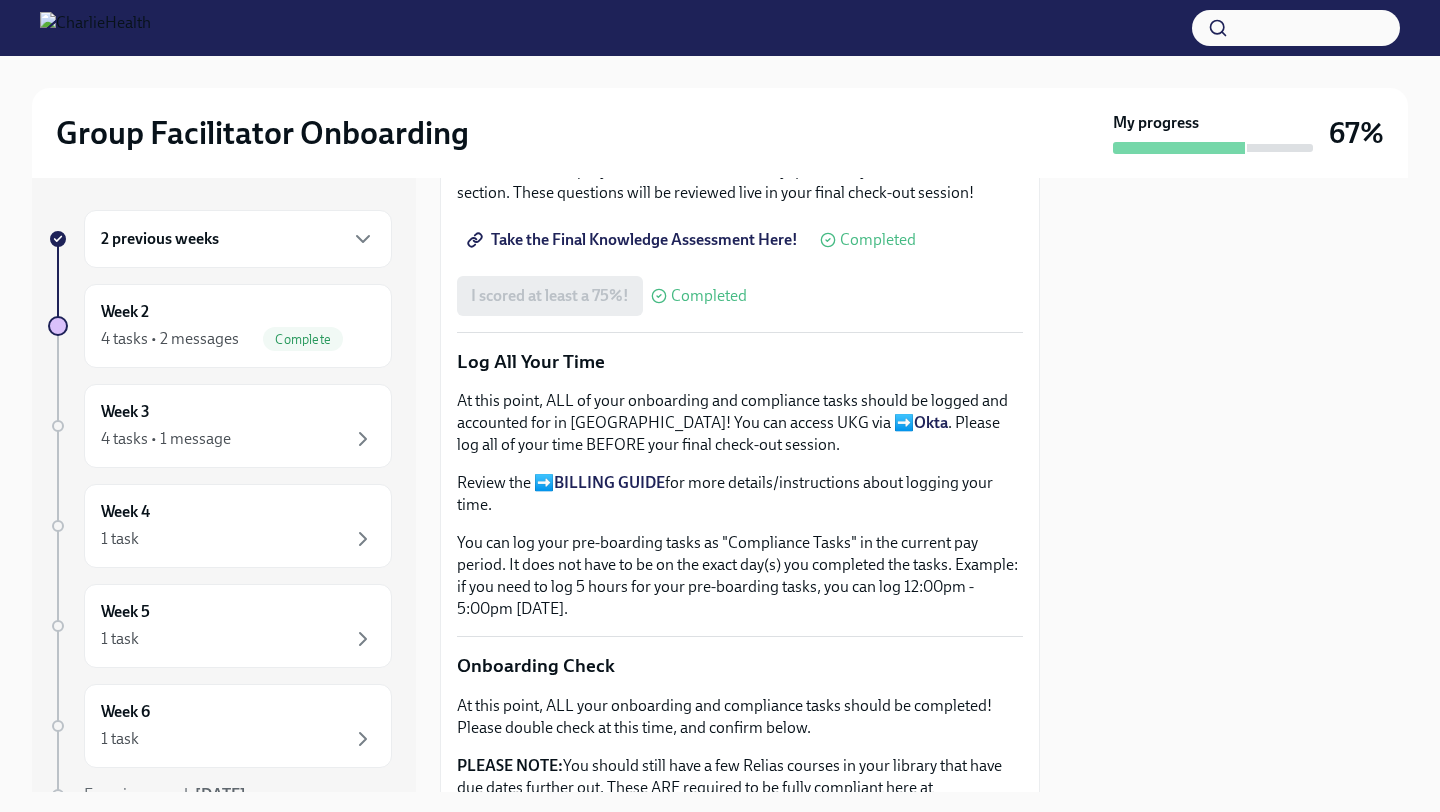 scroll, scrollTop: 1179, scrollLeft: 0, axis: vertical 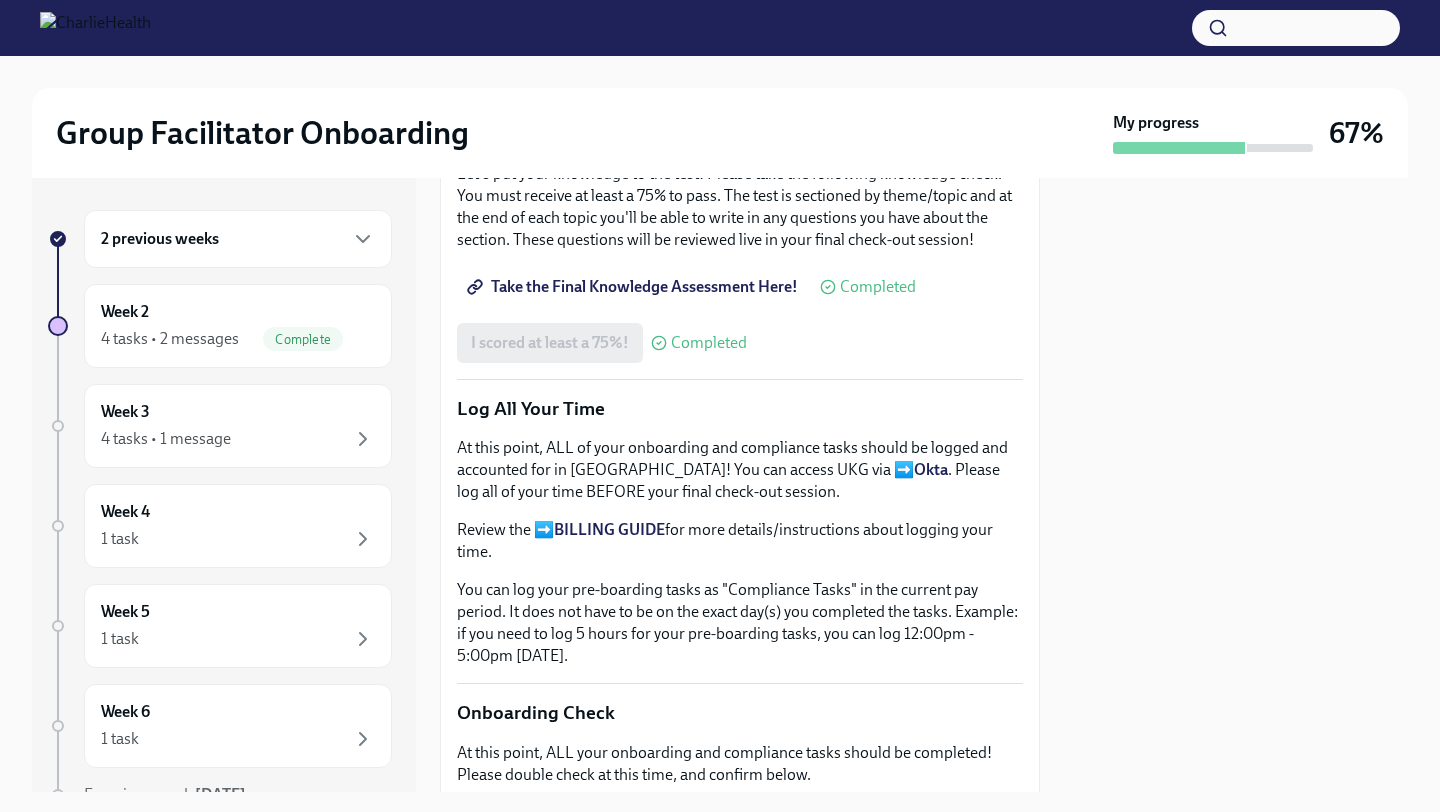 click on "2 previous weeks" at bounding box center (238, 239) 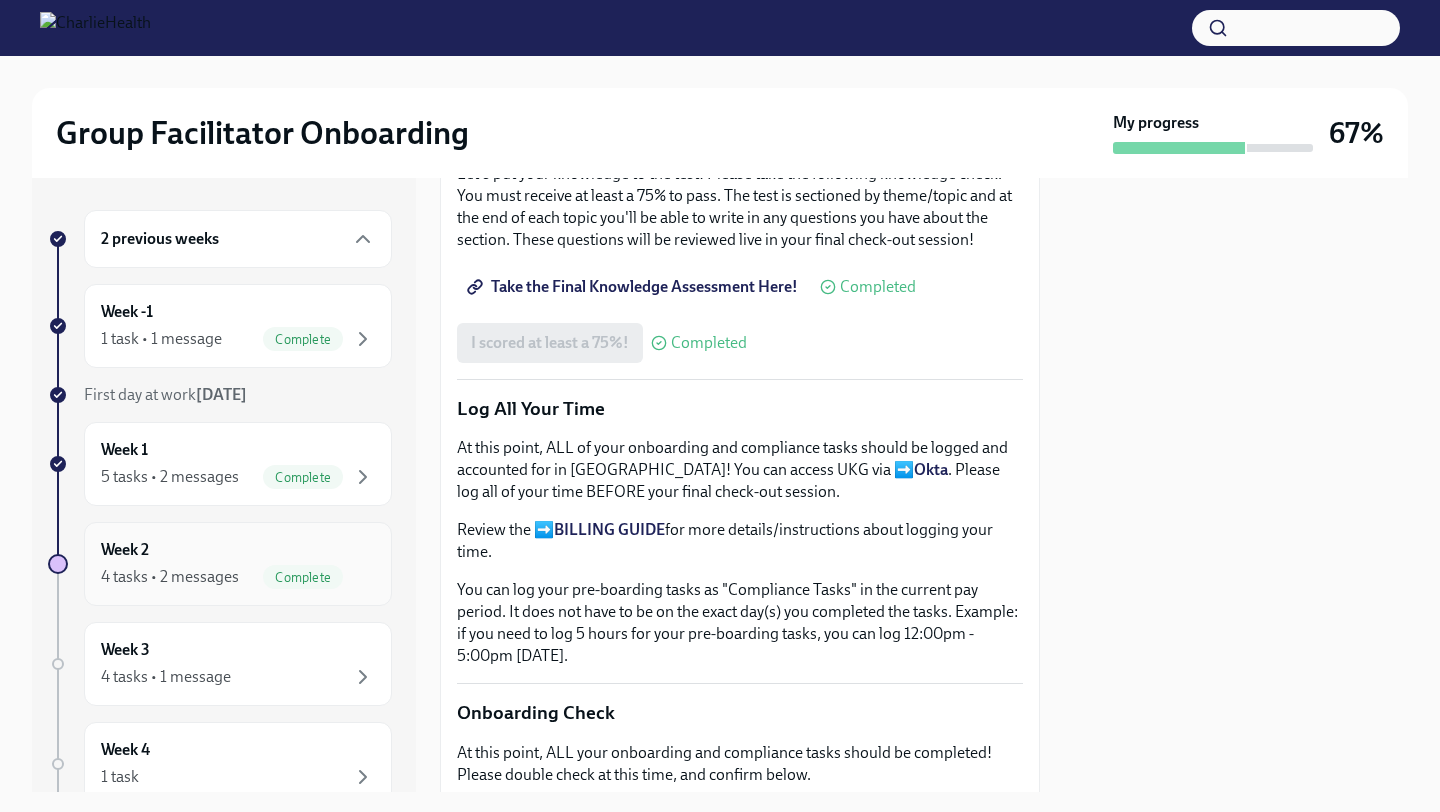click on "Complete" at bounding box center (303, 577) 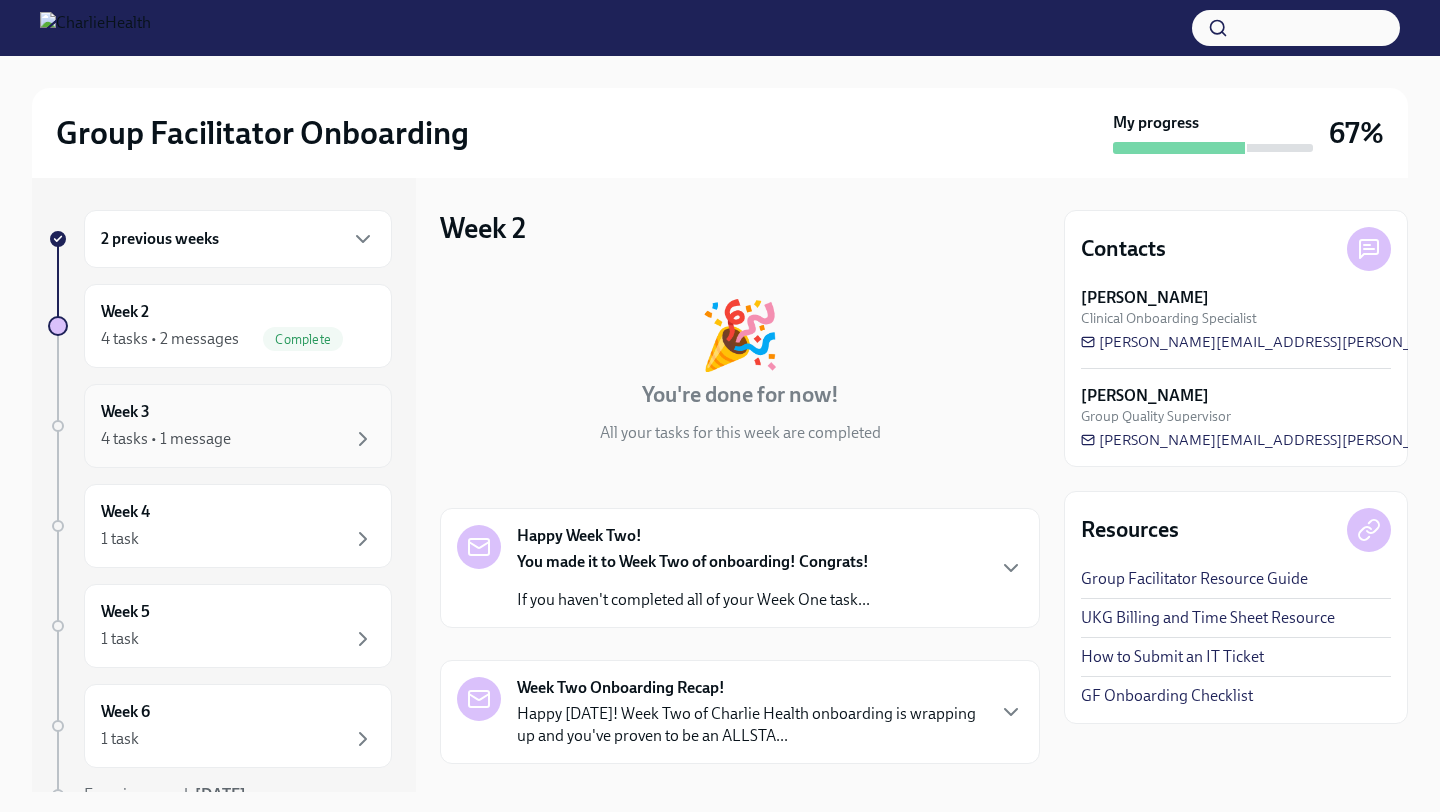 click on "4 tasks • 1 message" at bounding box center (238, 439) 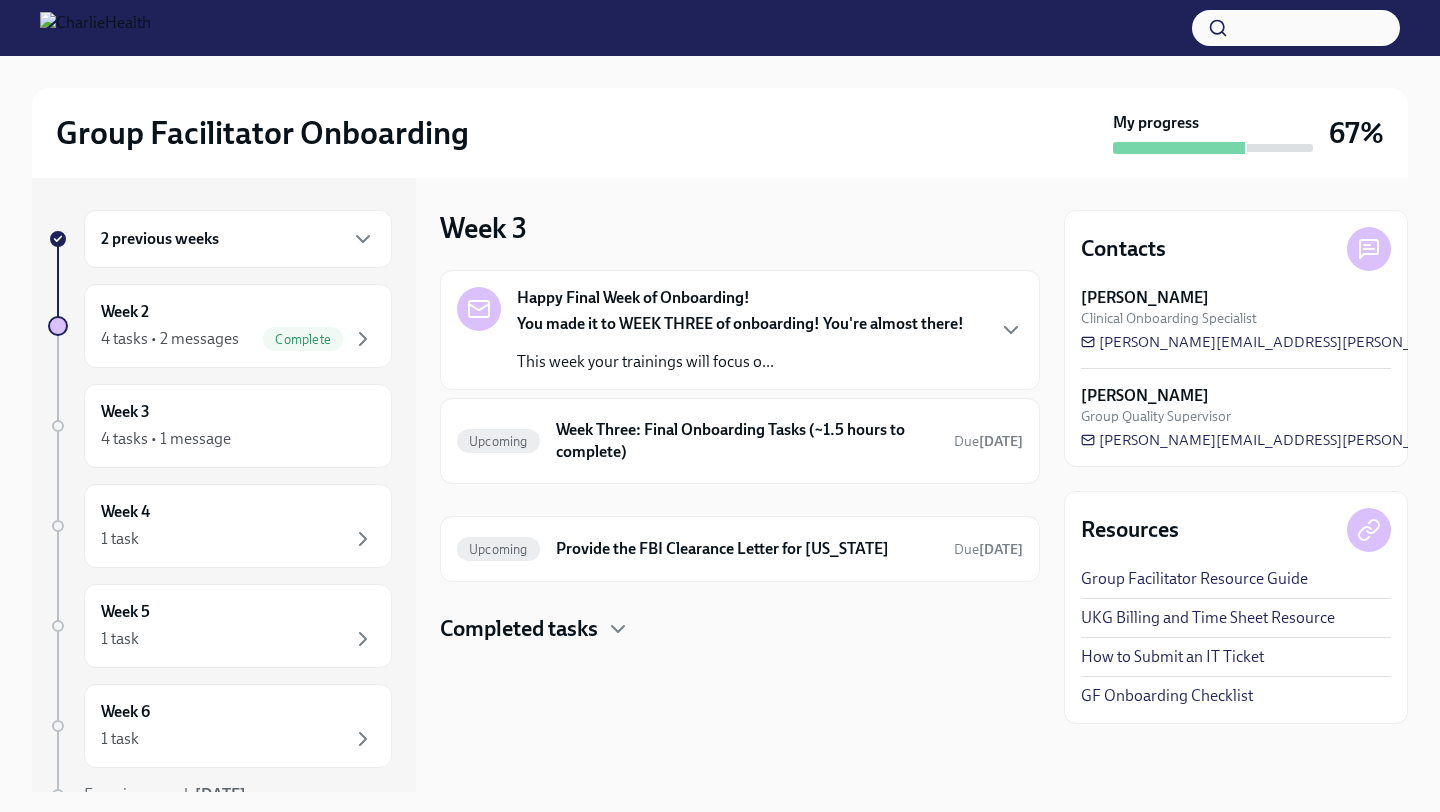 click on "You made it to WEEK THREE of onboarding! You're almost there!
This week your trainings will focus o..." at bounding box center (740, 343) 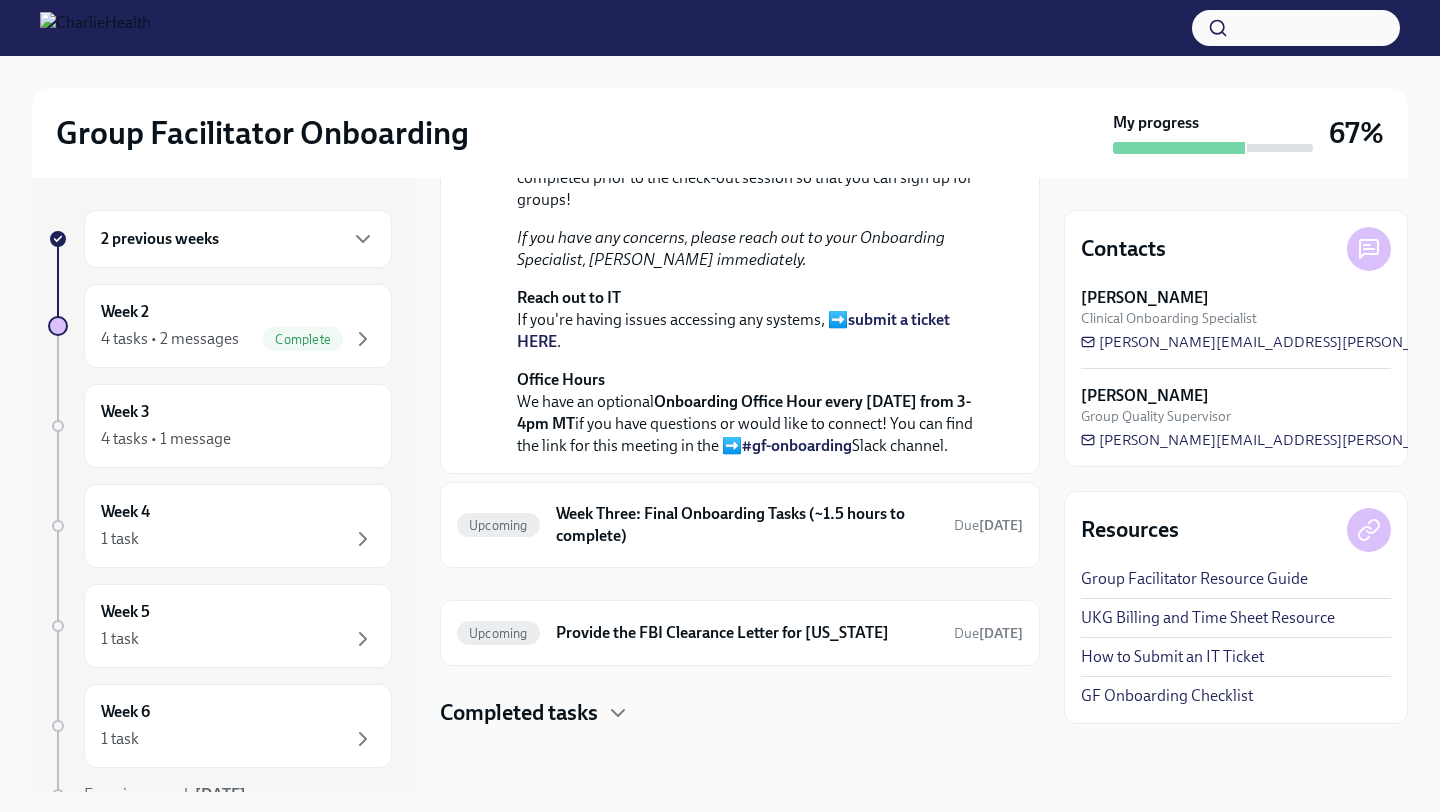 scroll, scrollTop: 697, scrollLeft: 0, axis: vertical 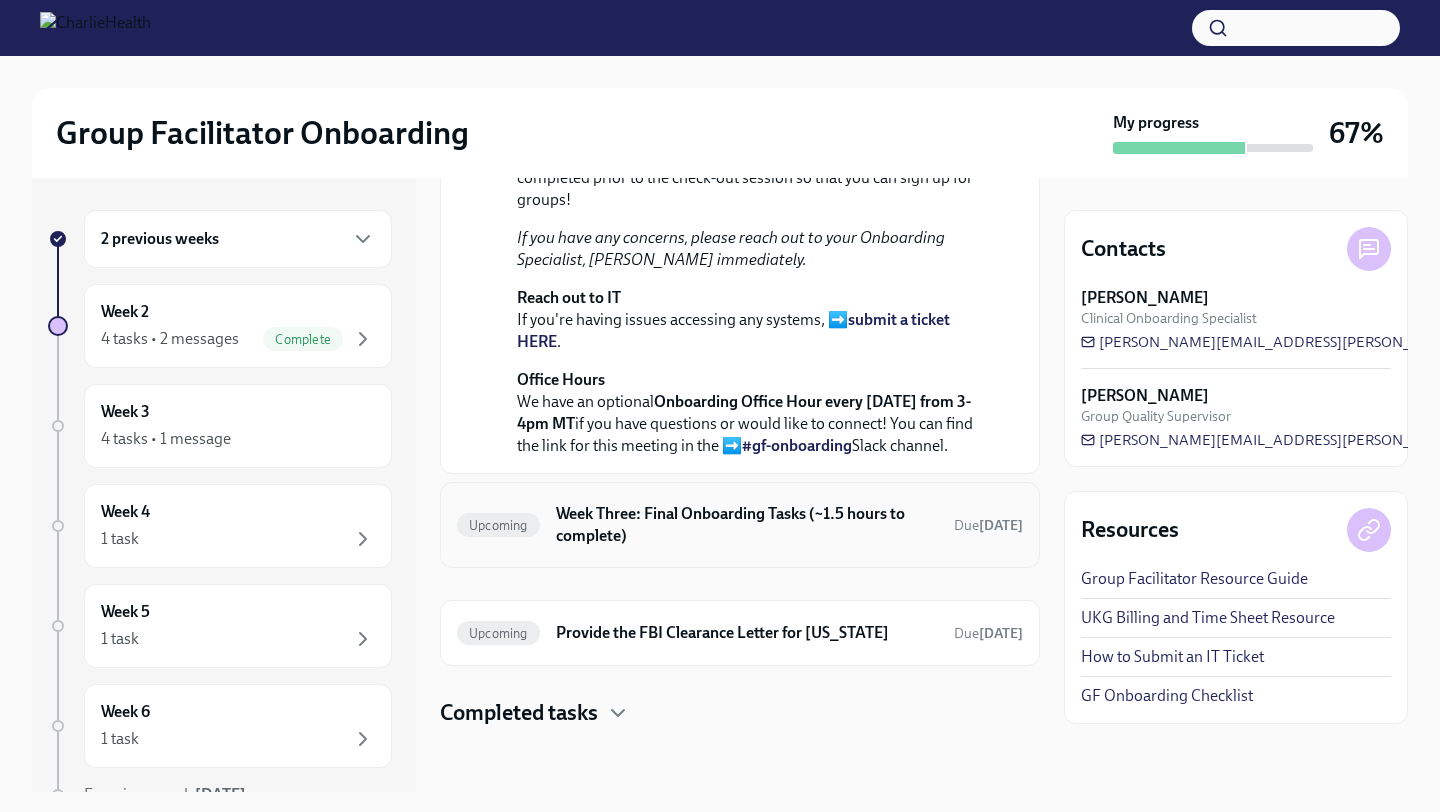 click on "Week Three: Final Onboarding Tasks (~1.5 hours to complete)" at bounding box center (747, 525) 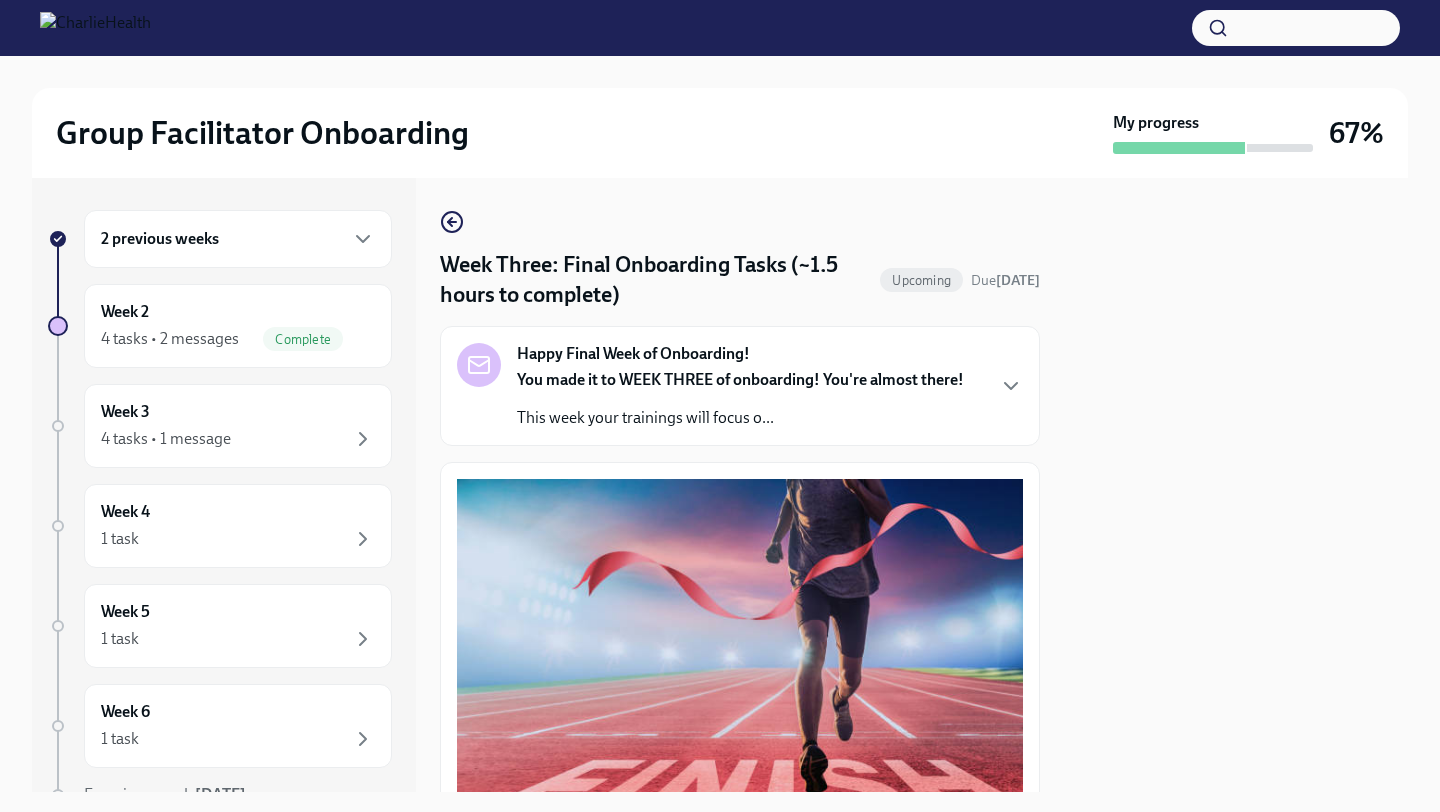 click on "This week your trainings will focus o..." at bounding box center (740, 418) 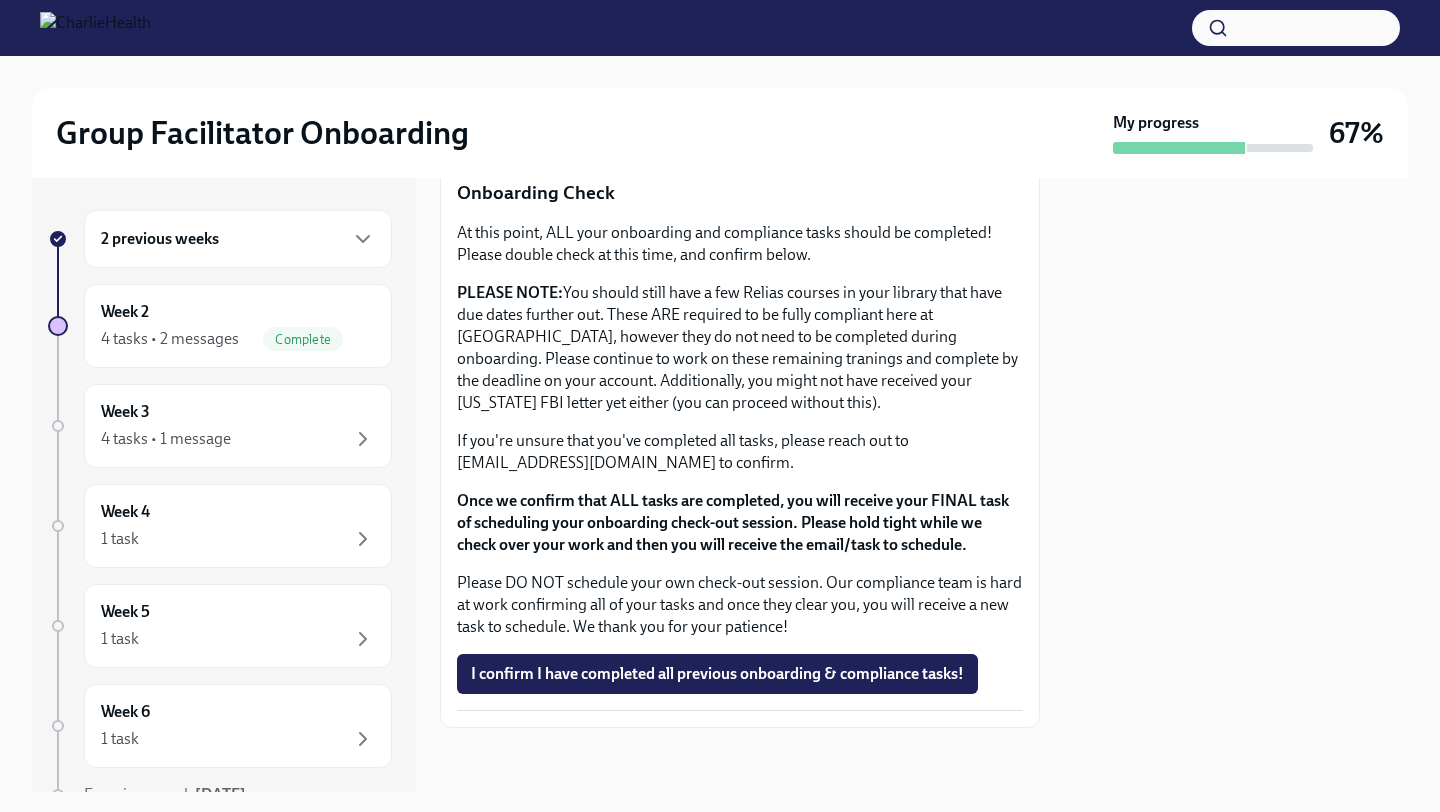 scroll, scrollTop: 2481, scrollLeft: 0, axis: vertical 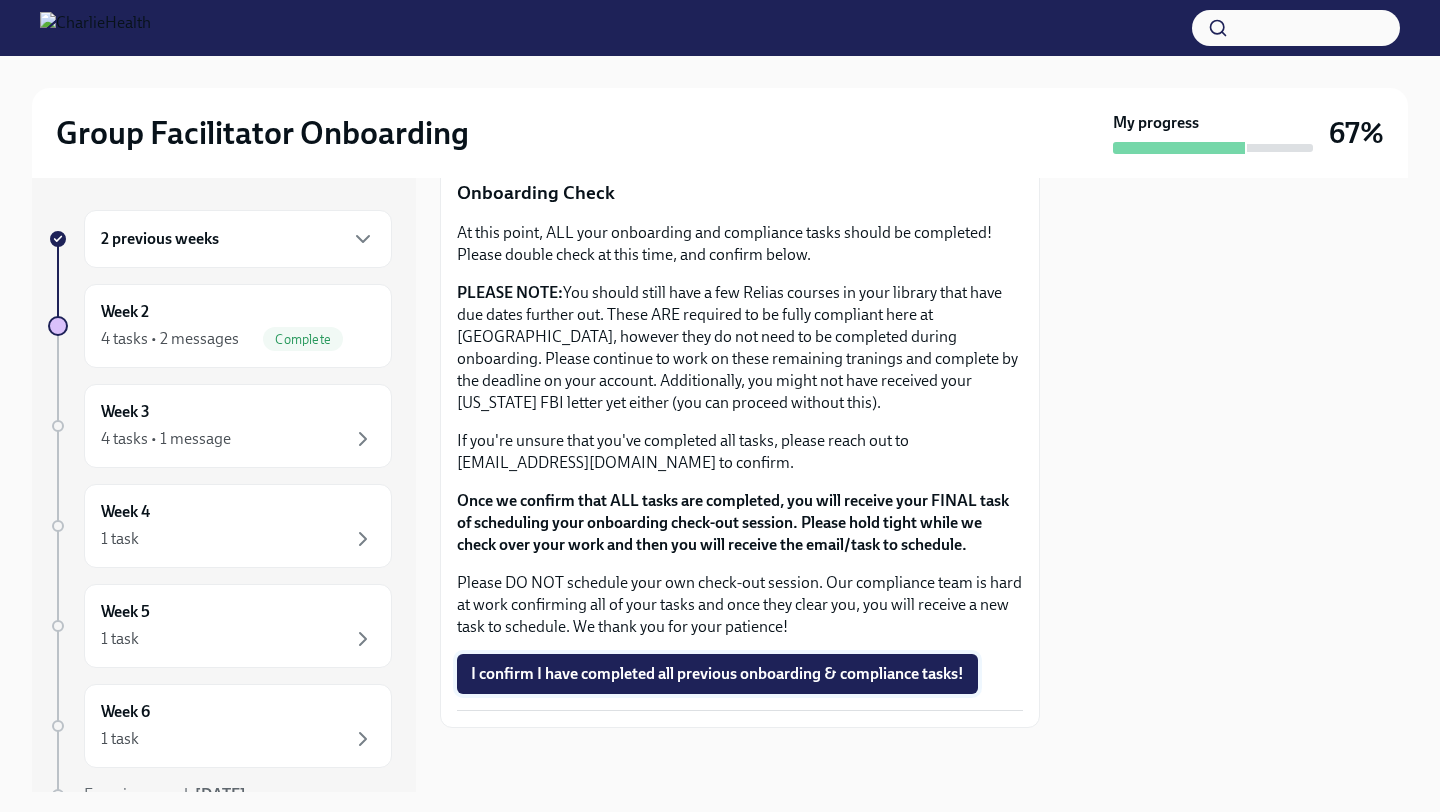 click on "I confirm I have completed all previous onboarding & compliance tasks!" at bounding box center [717, 674] 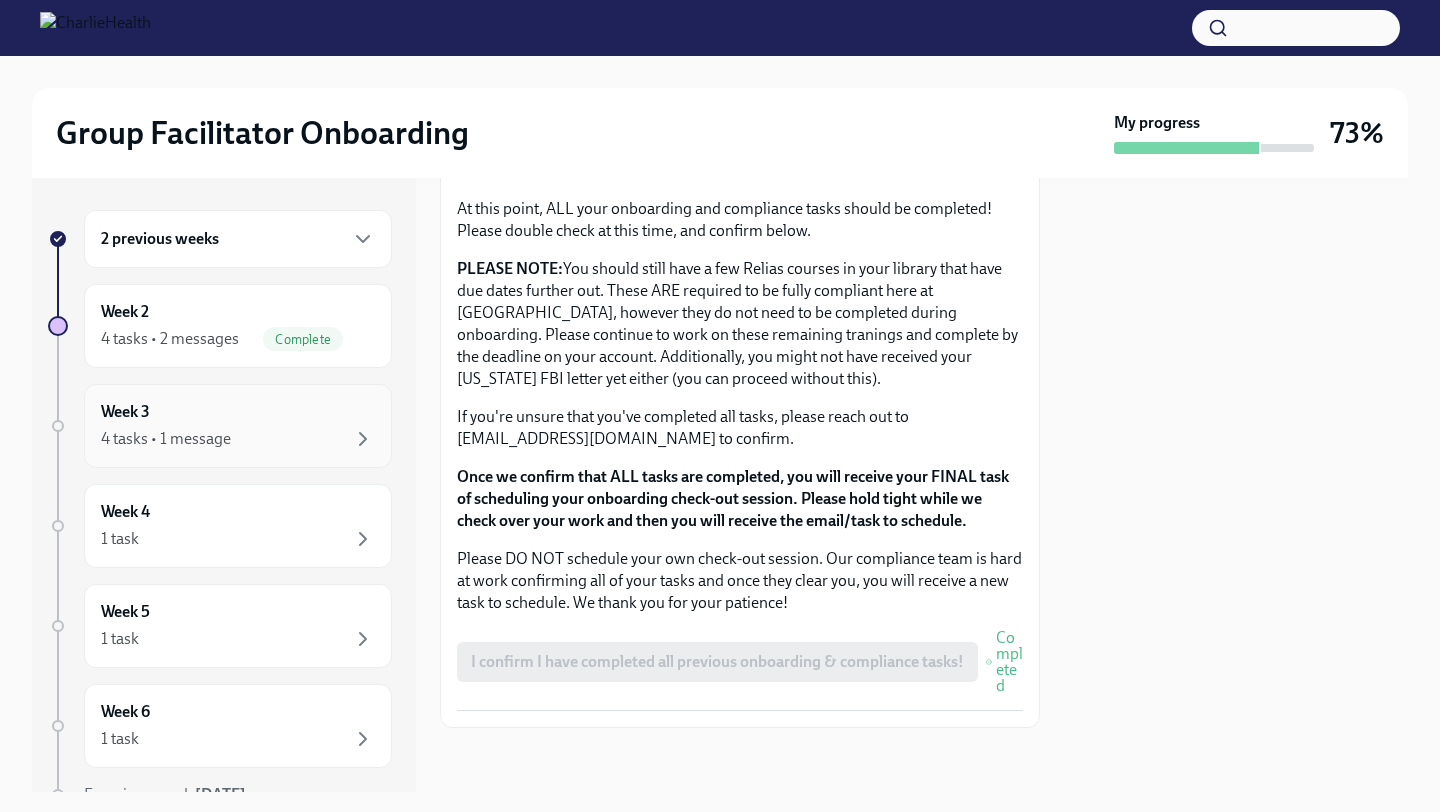 click on "4 tasks • 1 message" at bounding box center (238, 439) 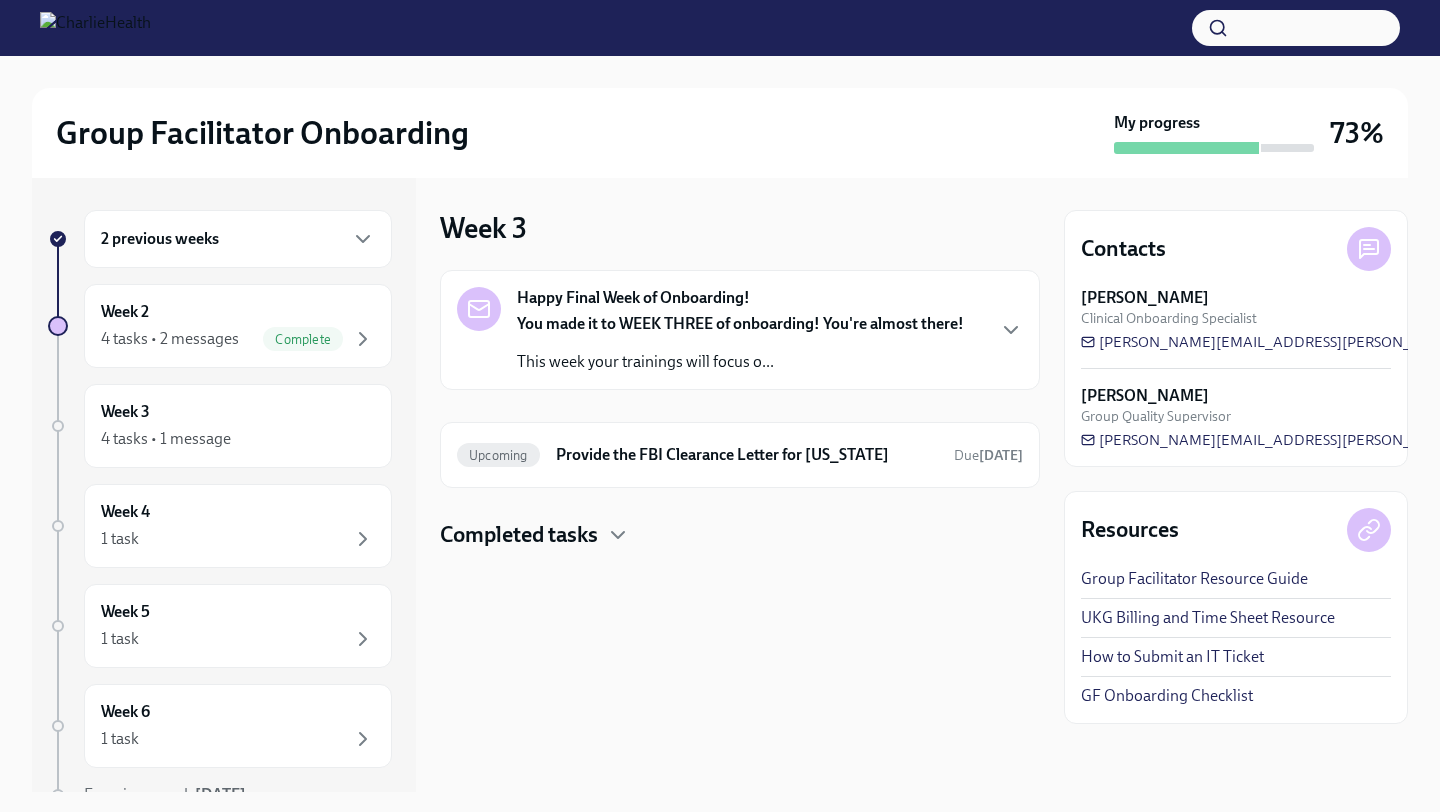 click on "Happy Final Week of Onboarding!" at bounding box center (633, 298) 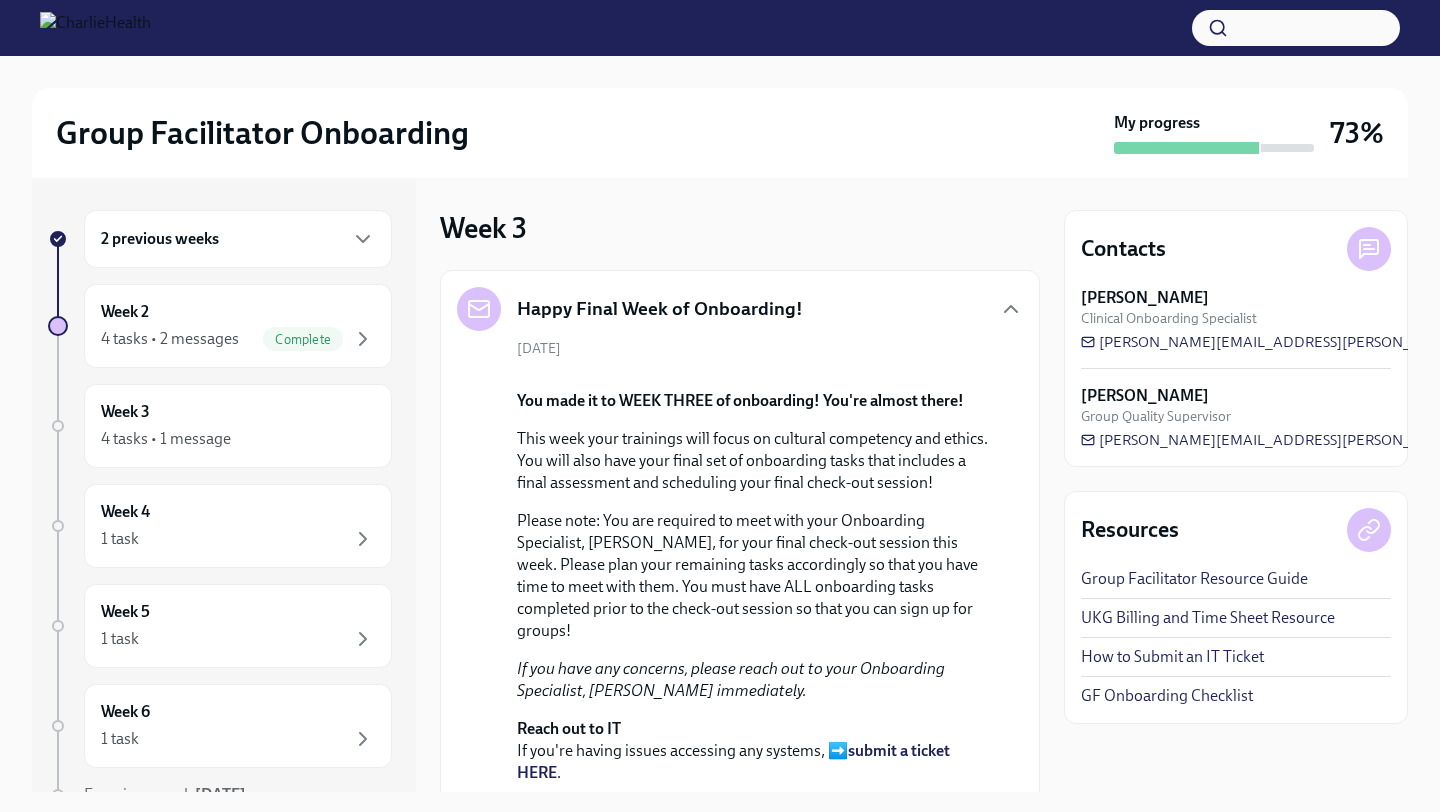 click on "2 previous weeks" at bounding box center (238, 239) 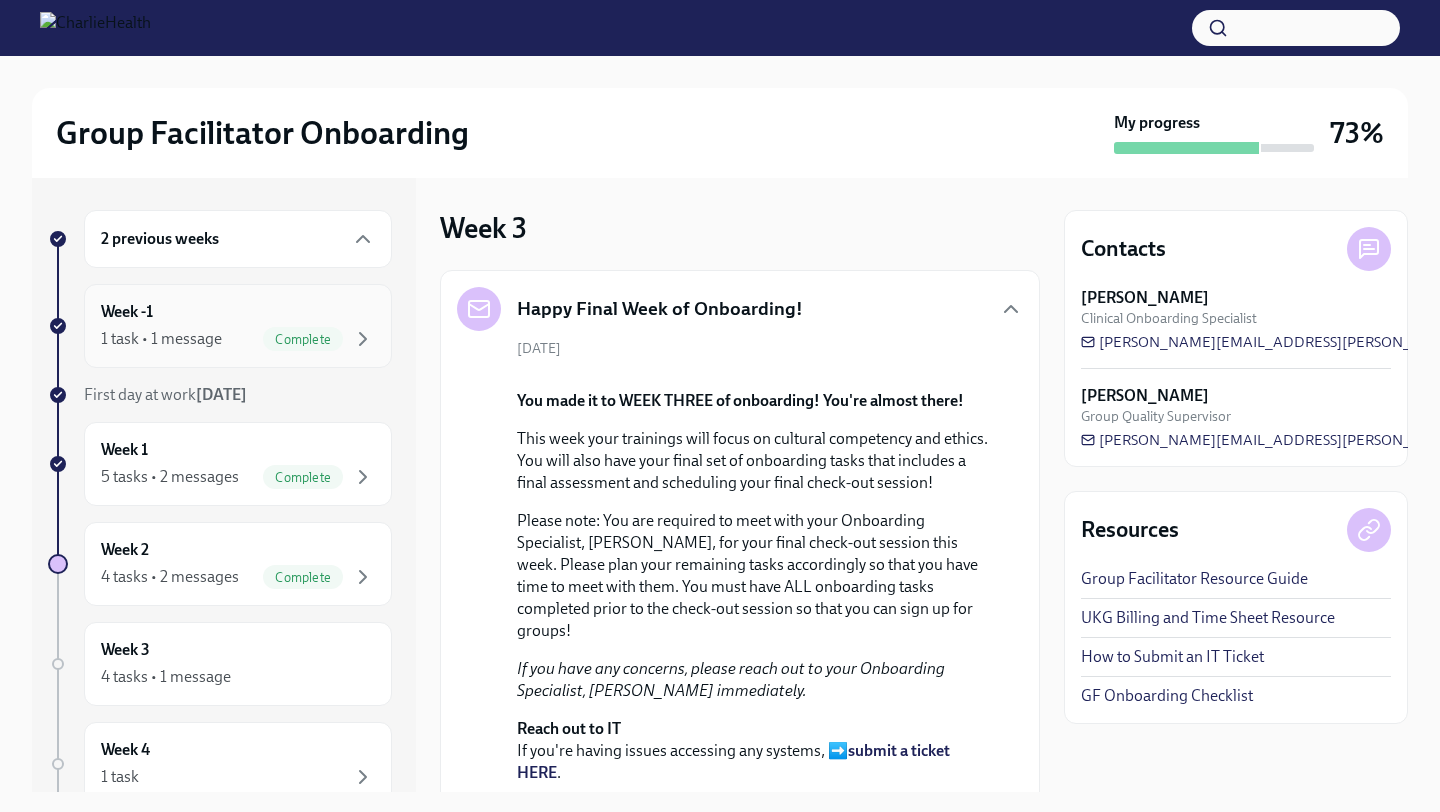 click on "Complete" at bounding box center [303, 339] 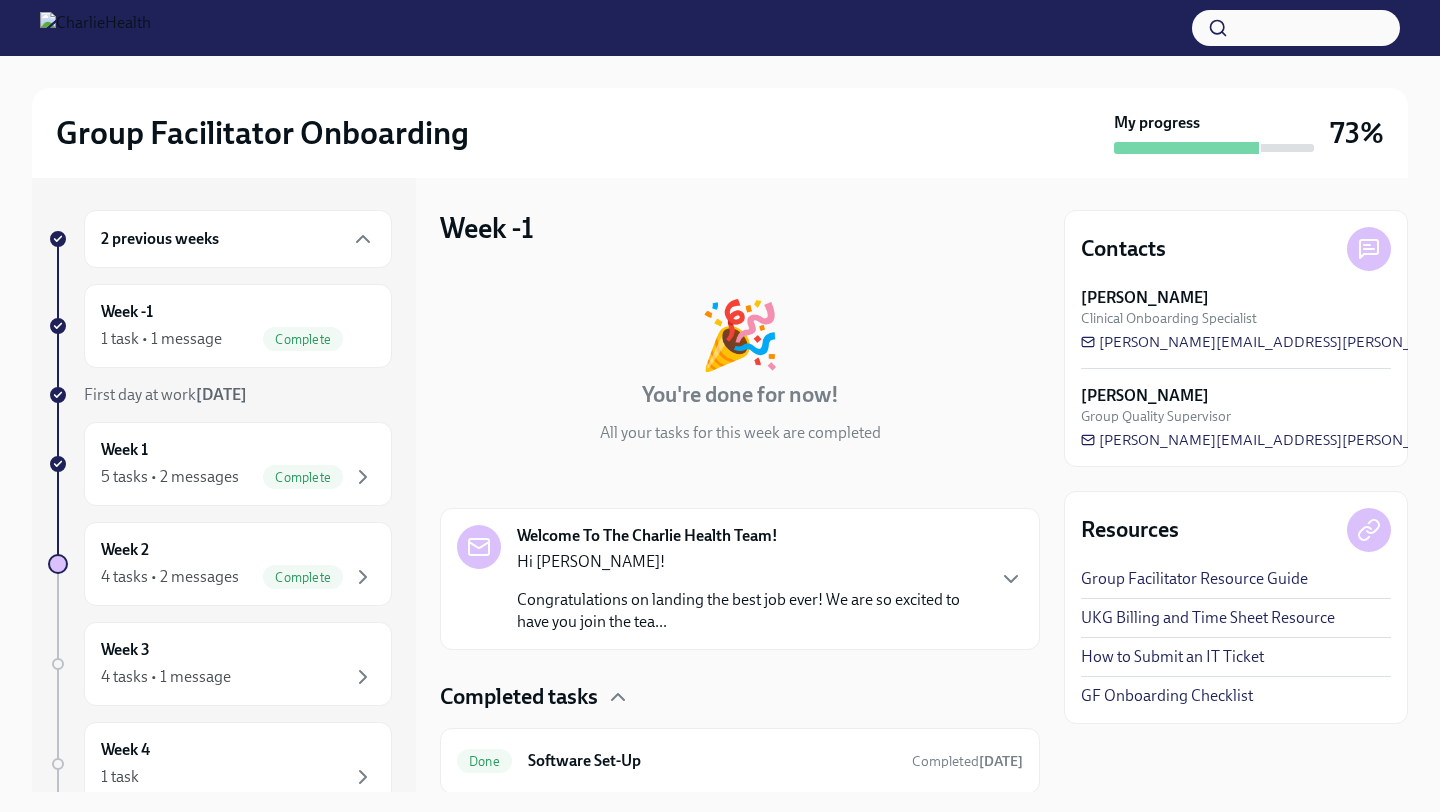 click on "🎉 You're done for now! All your tasks for this week are completed" at bounding box center (740, 373) 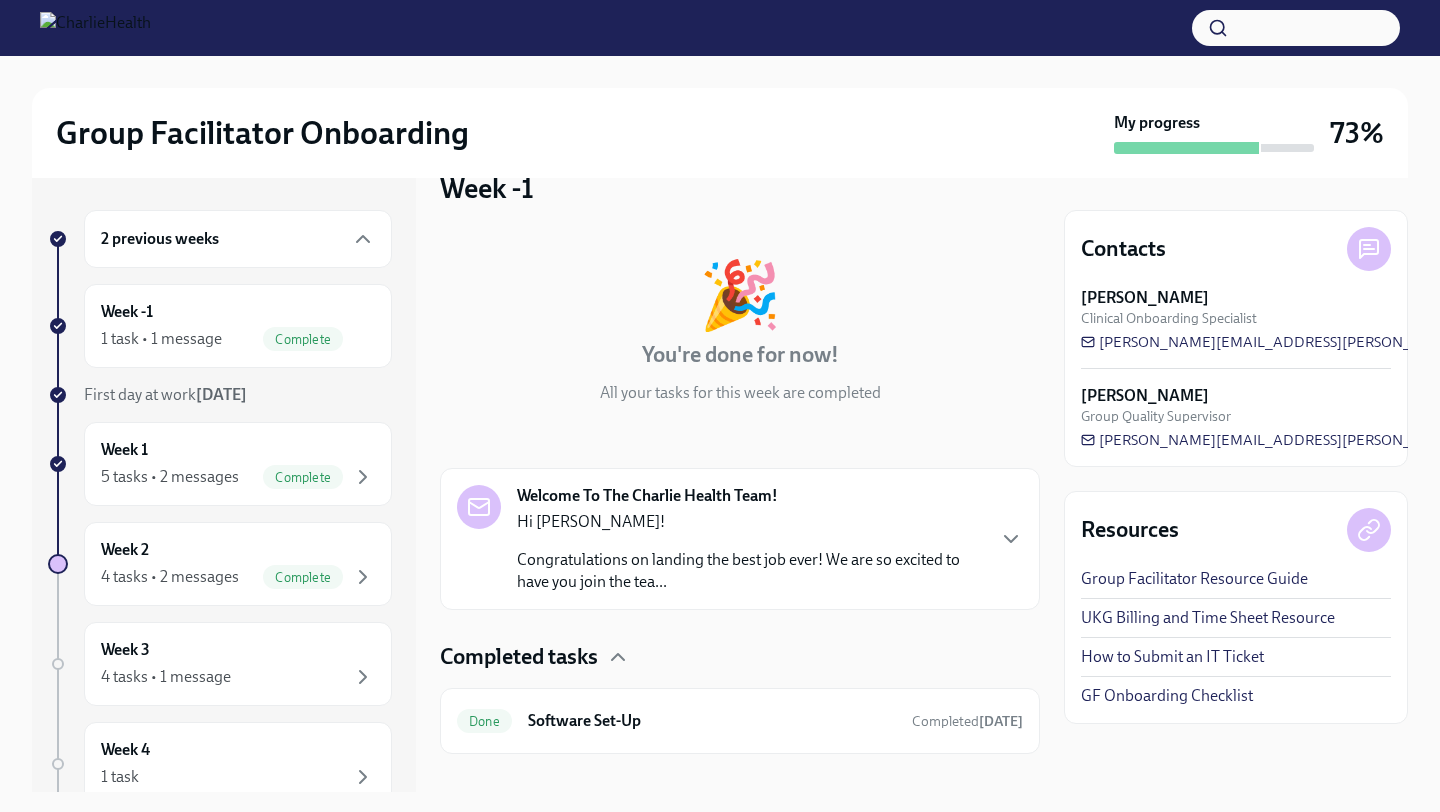 scroll, scrollTop: 66, scrollLeft: 0, axis: vertical 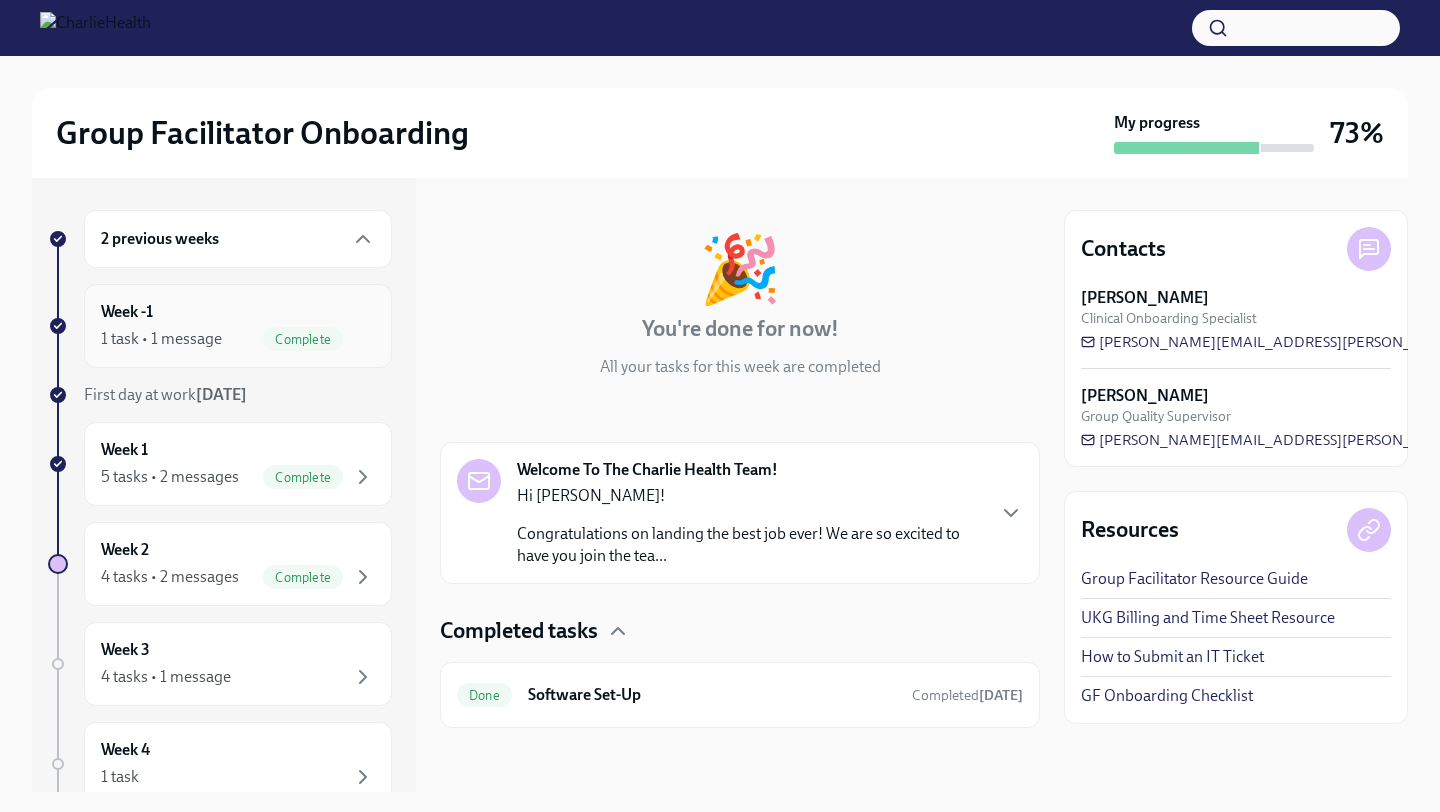 click on "Week -1 1 task • 1 message Complete" at bounding box center [238, 326] 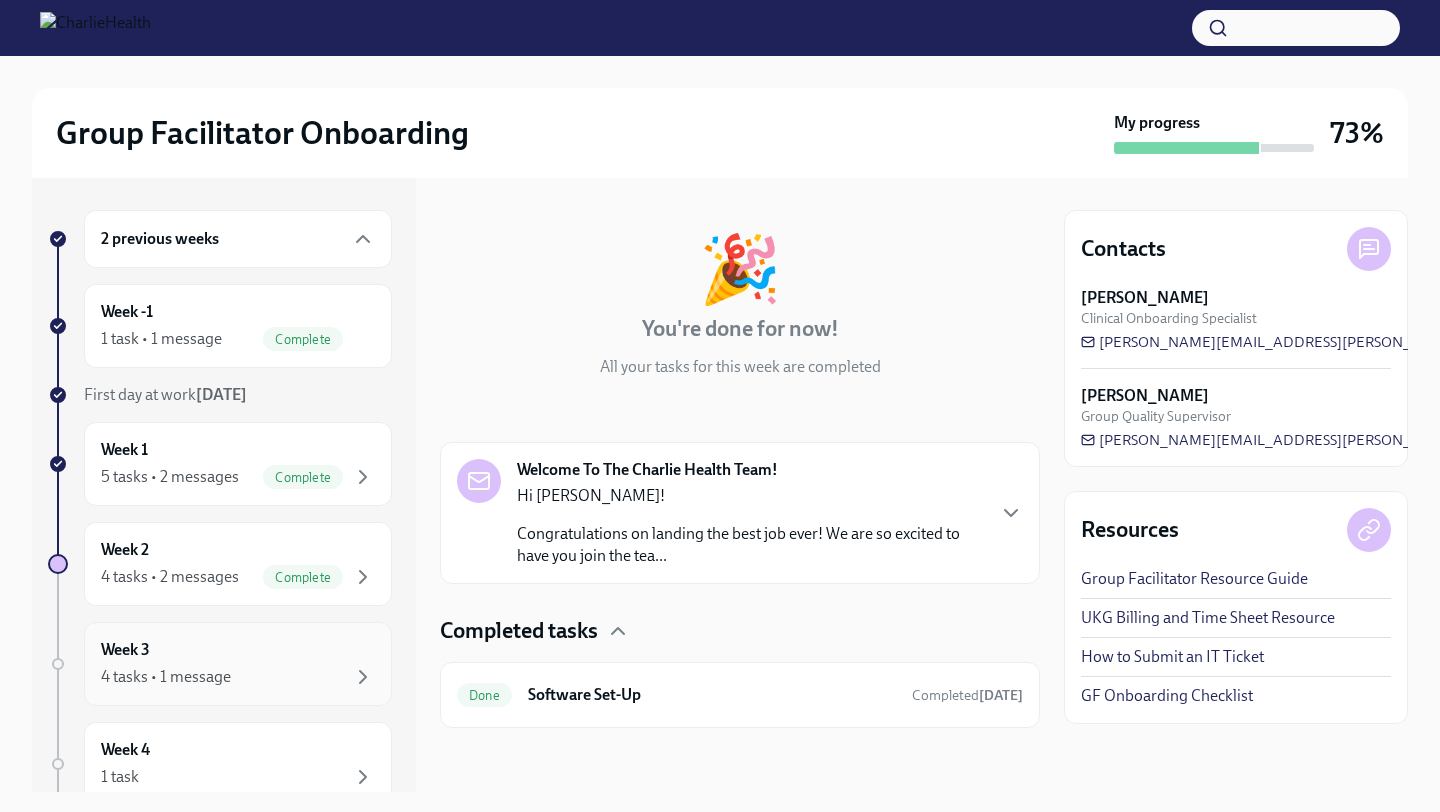 click on "4 tasks • 1 message" at bounding box center (238, 677) 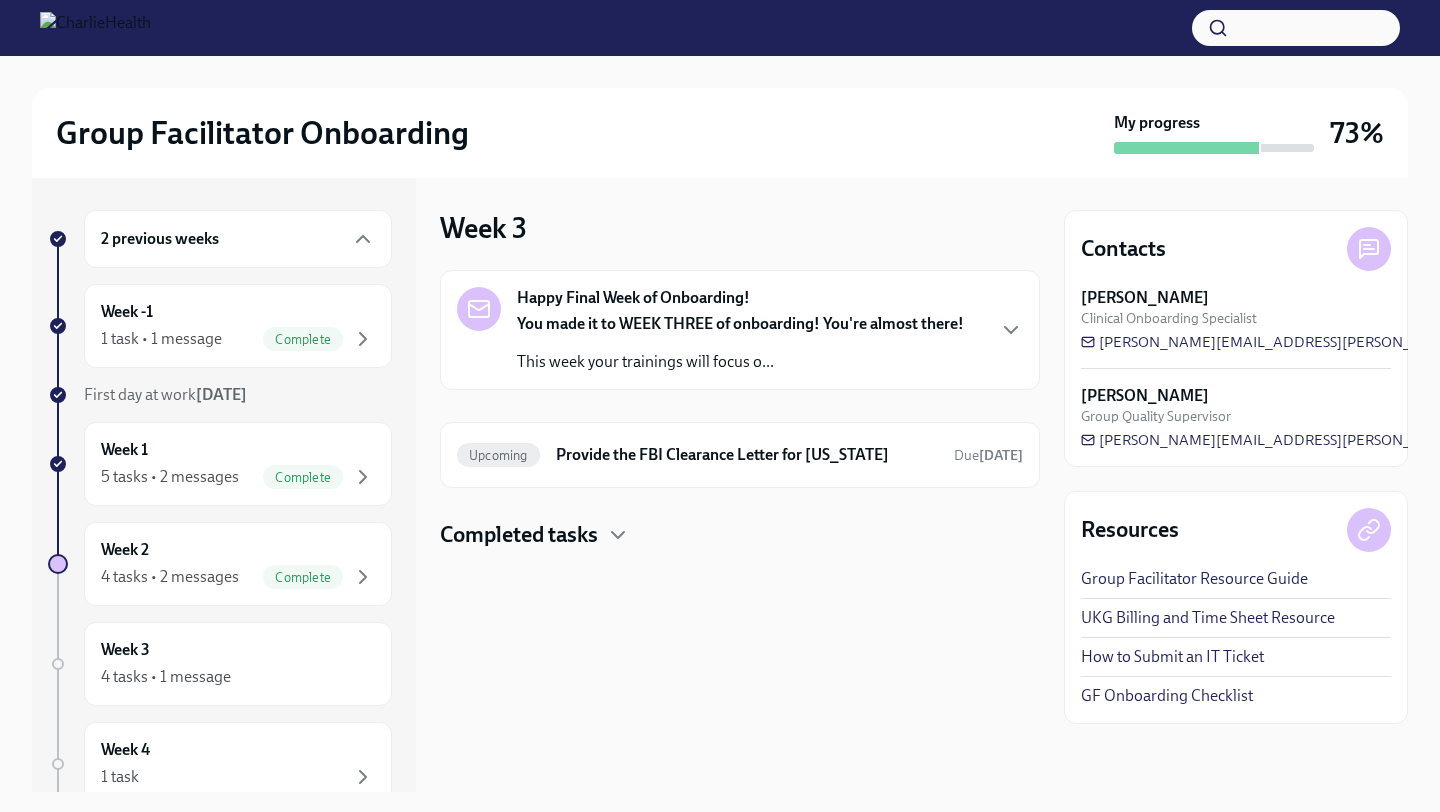 click on "You made it to WEEK THREE of onboarding! You're almost there!
This week your trainings will focus o..." at bounding box center (740, 343) 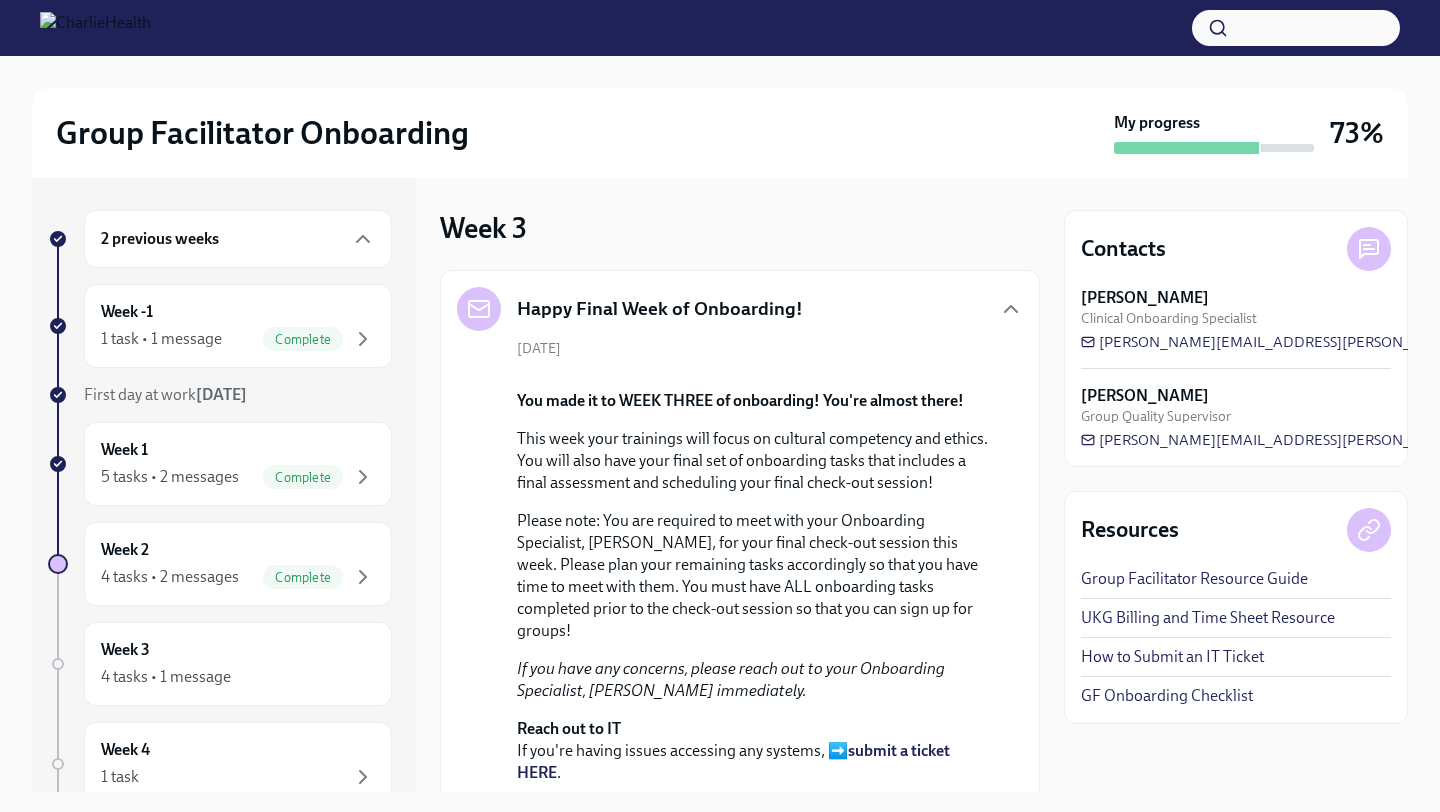 click on "Group Facilitator Onboarding My progress 73%" at bounding box center [720, 133] 